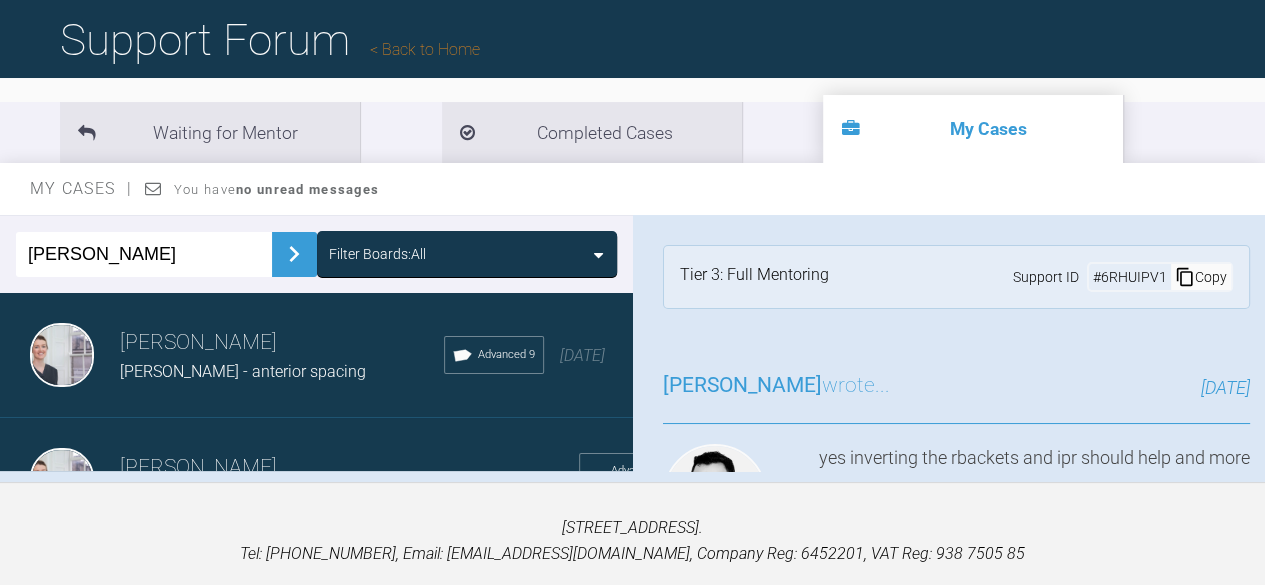 scroll, scrollTop: 140, scrollLeft: 0, axis: vertical 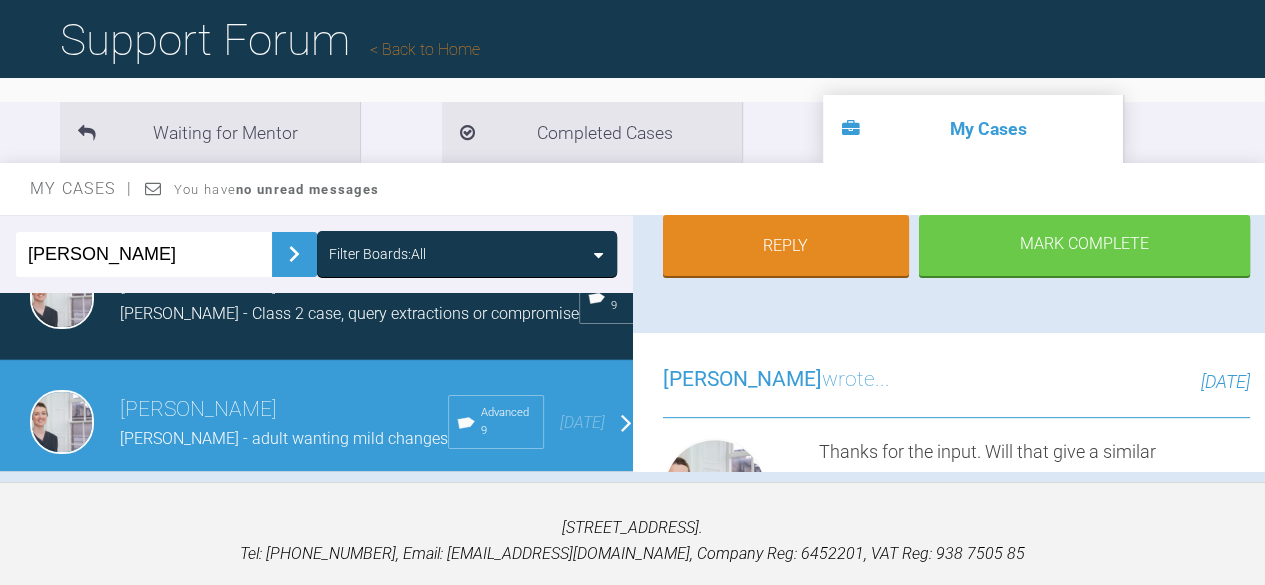 click on "Back to Home" at bounding box center (425, 49) 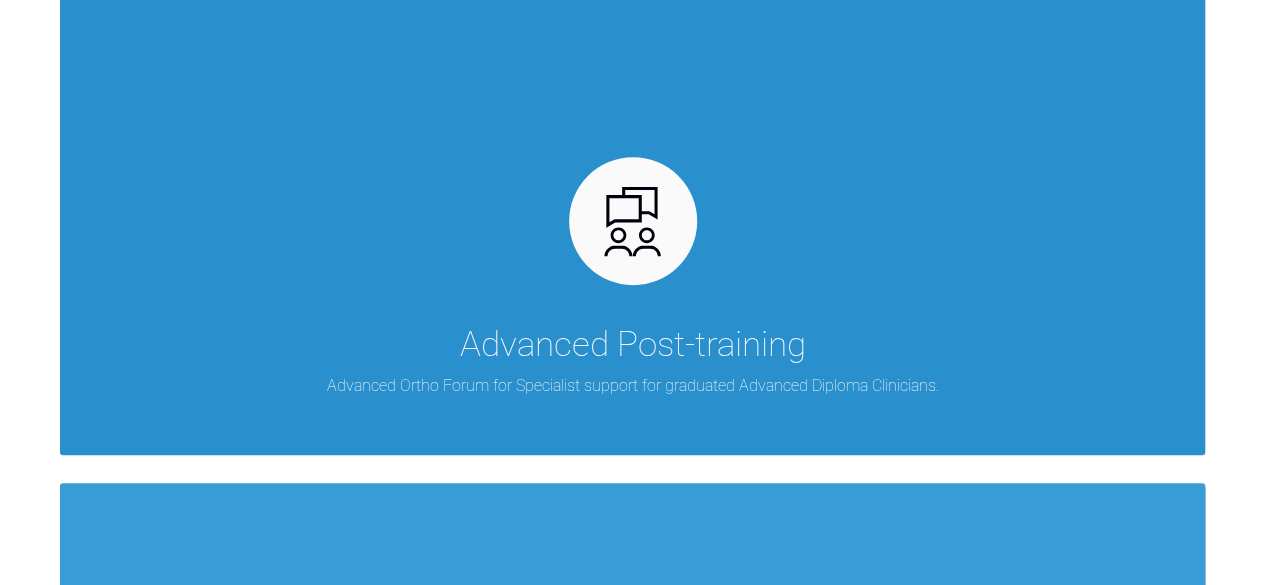 click on "Advanced Post-training Advanced Ortho Forum for Specialist support for graduated Advanced Diploma Clinicians." at bounding box center [632, 223] 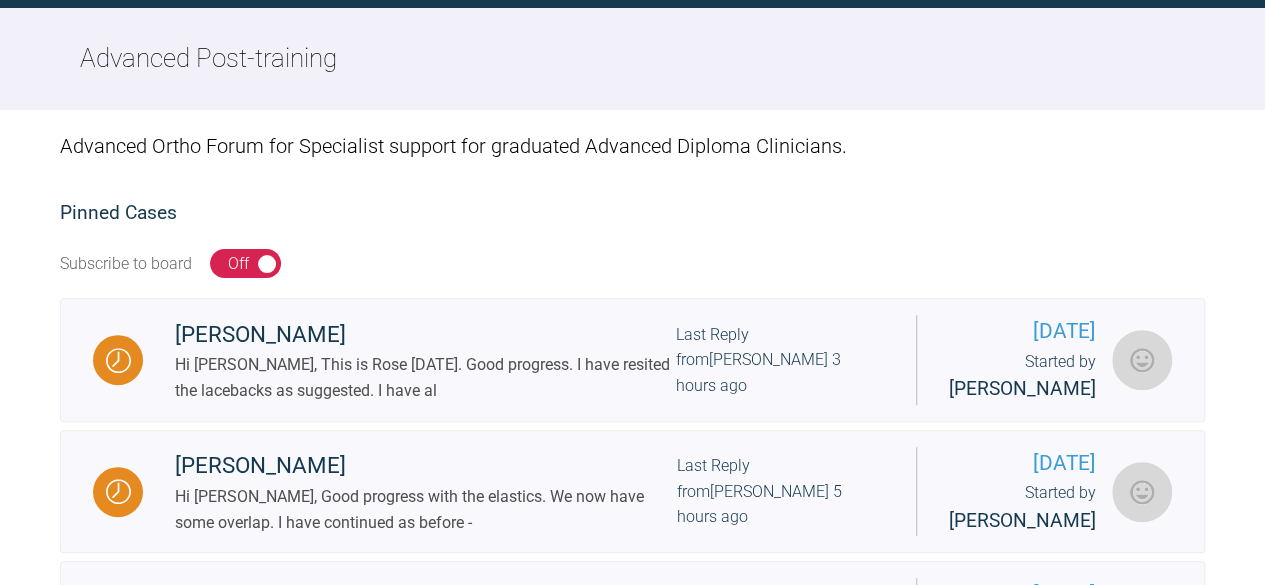 scroll, scrollTop: 464, scrollLeft: 0, axis: vertical 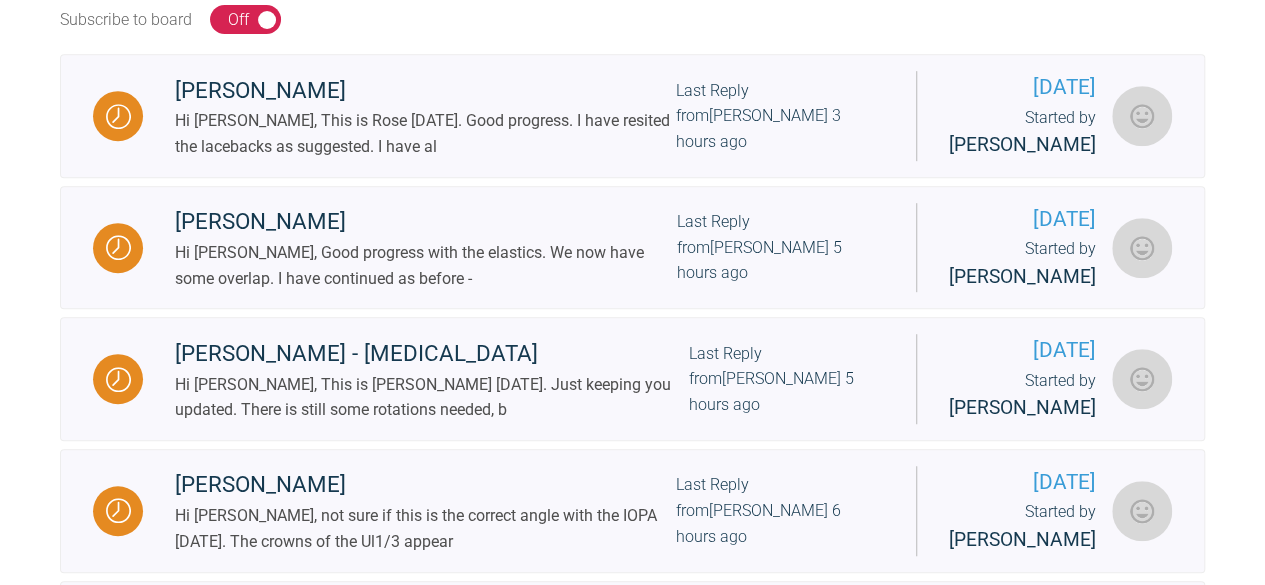 click on "Advanced Ortho Forum for Specialist support for graduated Advanced Diploma Clinicians. Pinned Cases Subscribe to board On Off [PERSON_NAME] Hi [PERSON_NAME],
This is Rose [DATE].  Good progress.  I have resited the lacebacks as suggested.  I have al Last Reply from  [PERSON_NAME]   3 hours ago [DATE] Started by   [PERSON_NAME] [PERSON_NAME] Hi [PERSON_NAME],
Good progress with the elastics.  We now have some overlap.  I have continued as before -  Last Reply from  [GEOGRAPHIC_DATA][PERSON_NAME]   5 hours ago [DATE] Started by   [PERSON_NAME] [PERSON_NAME] - [MEDICAL_DATA] Hi [PERSON_NAME],
This is [PERSON_NAME] [DATE].  Just keeping you updated.  There is still some rotations needed, b Last Reply from  [PERSON_NAME]   5 hours ago [DATE] Started by   [PERSON_NAME] [PERSON_NAME] Hi [PERSON_NAME],  not sure if this is the correct angle with the IOPA [DATE].  The crowns of the Ul1/3 appear Last Reply from  [PERSON_NAME]   6 hours ago [DATE] Started by   [PERSON_NAME] [PERSON_NAME] (Maybe Upper too) Last Reply from  [PERSON_NAME]   6 hours ago" at bounding box center (632, 1345) 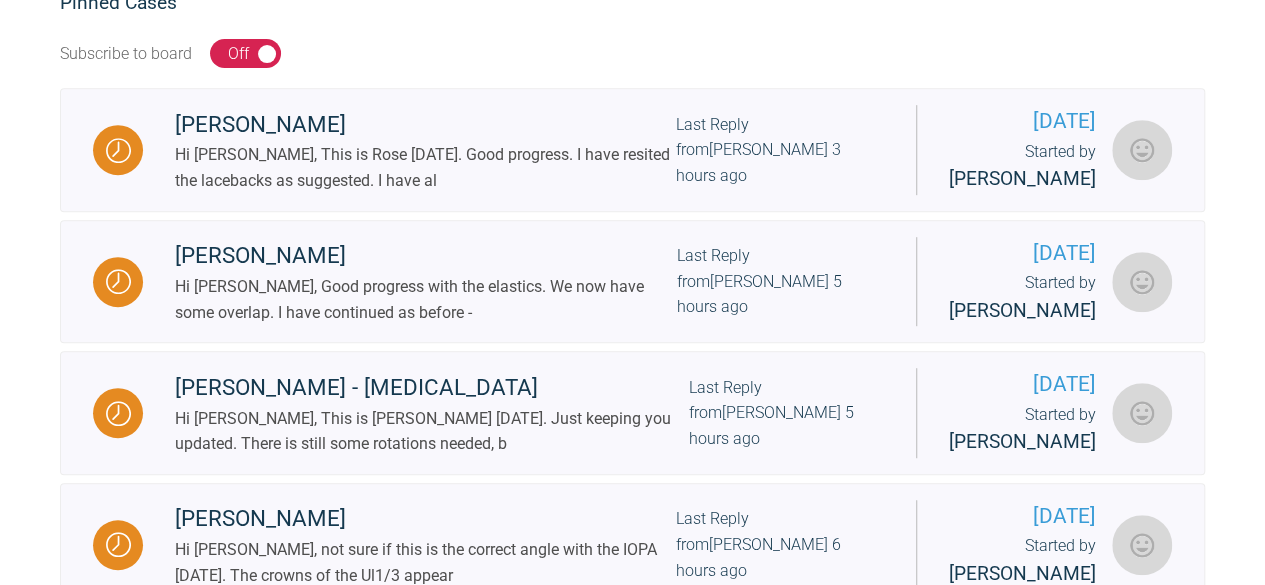 scroll, scrollTop: 422, scrollLeft: 0, axis: vertical 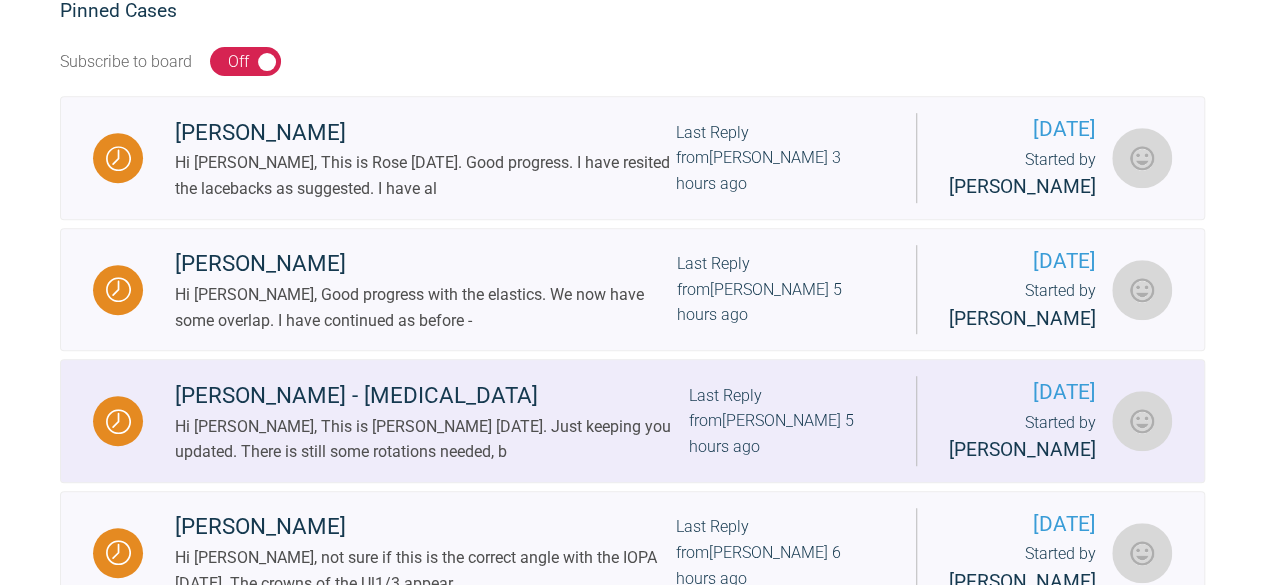 click on "[PERSON_NAME] - [MEDICAL_DATA]" at bounding box center [431, 396] 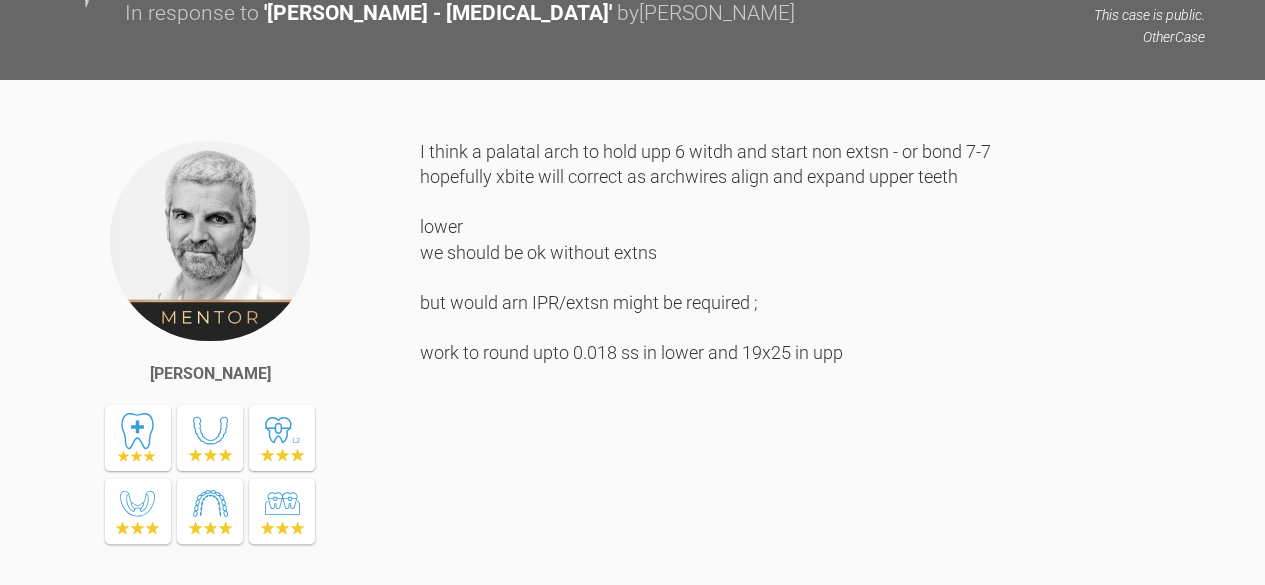 scroll, scrollTop: 3264, scrollLeft: 0, axis: vertical 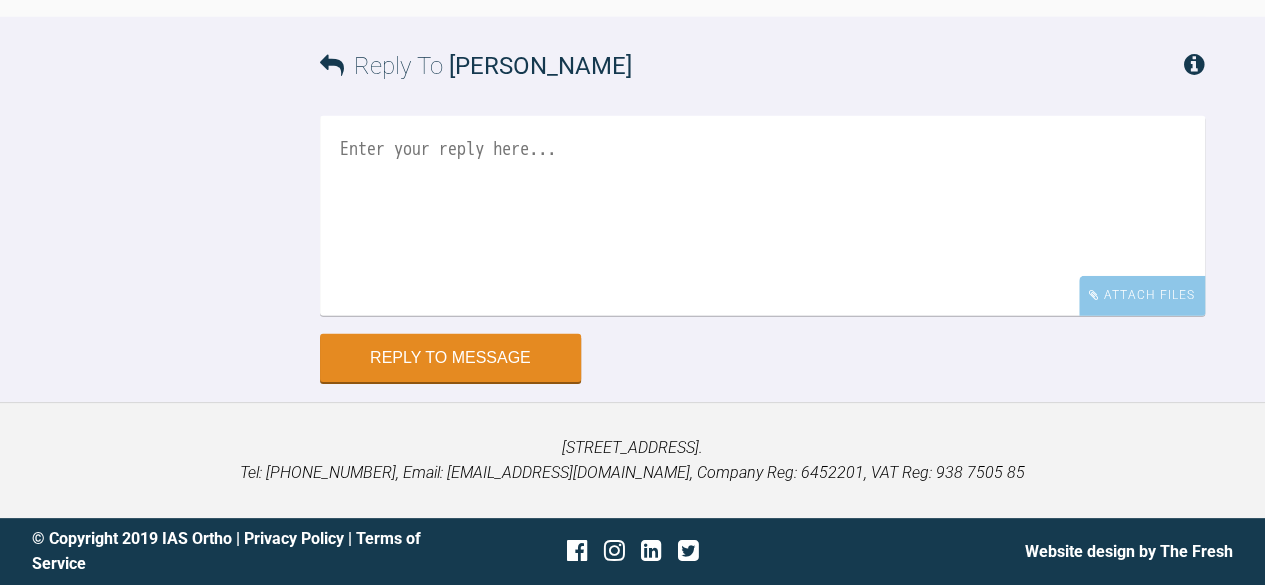click at bounding box center (487, -176) 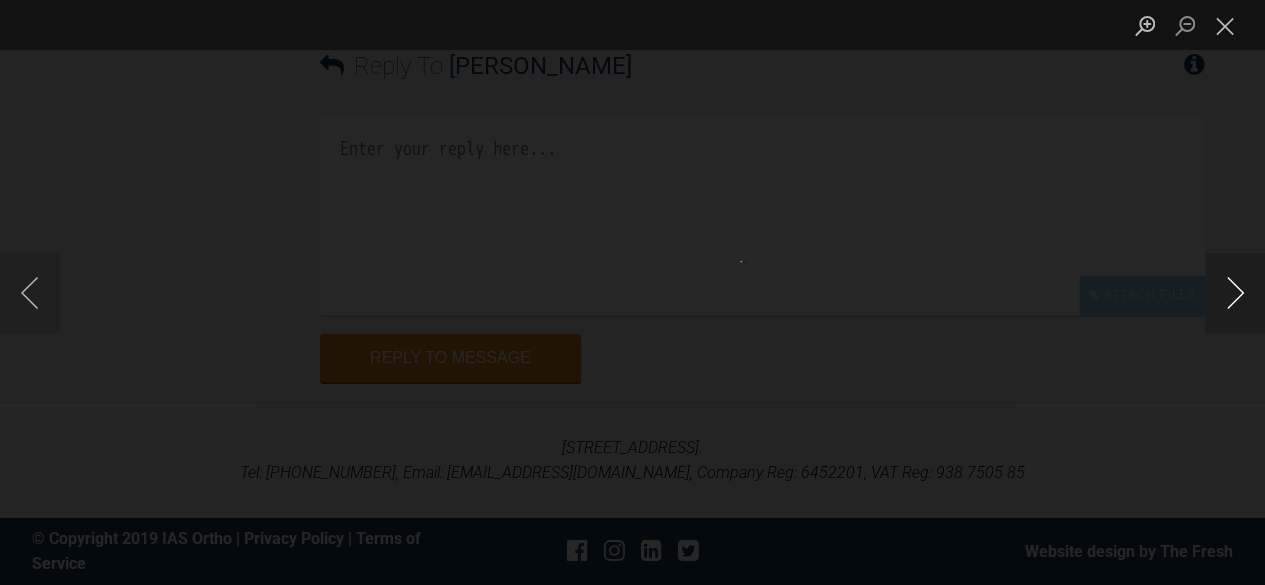 click at bounding box center [1235, 293] 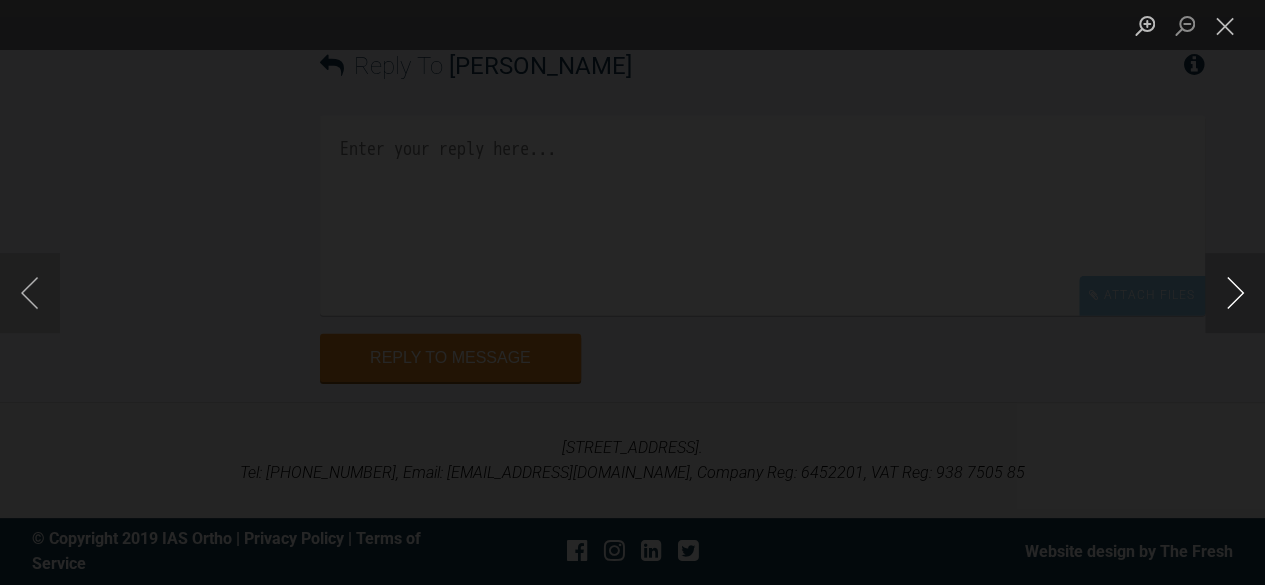 click at bounding box center [1235, 293] 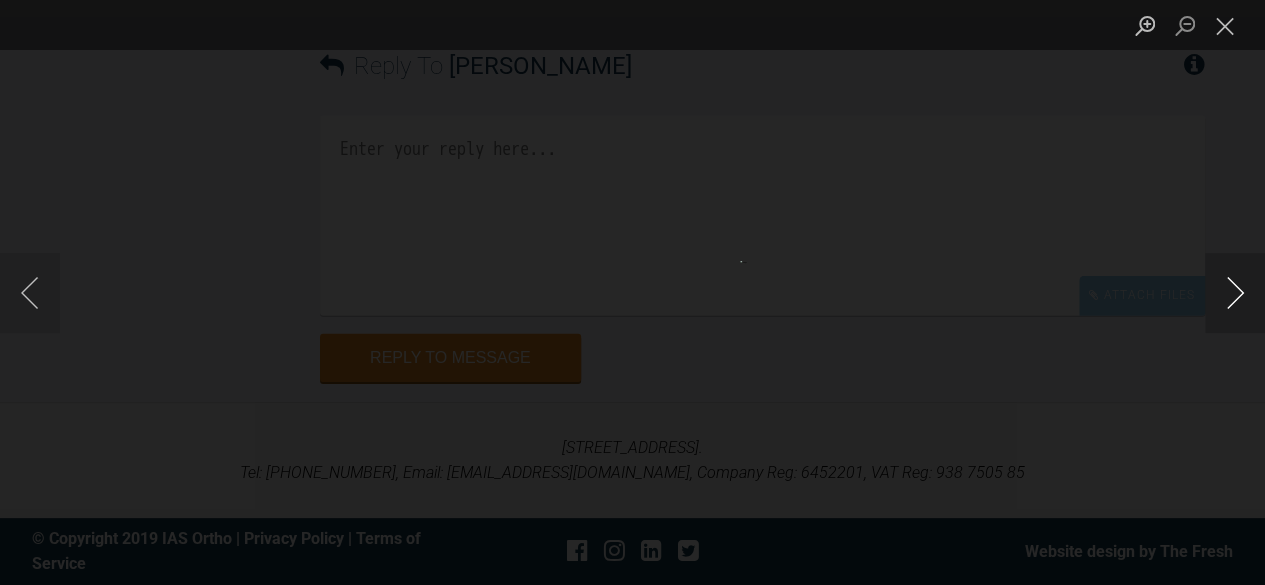 click at bounding box center [1235, 293] 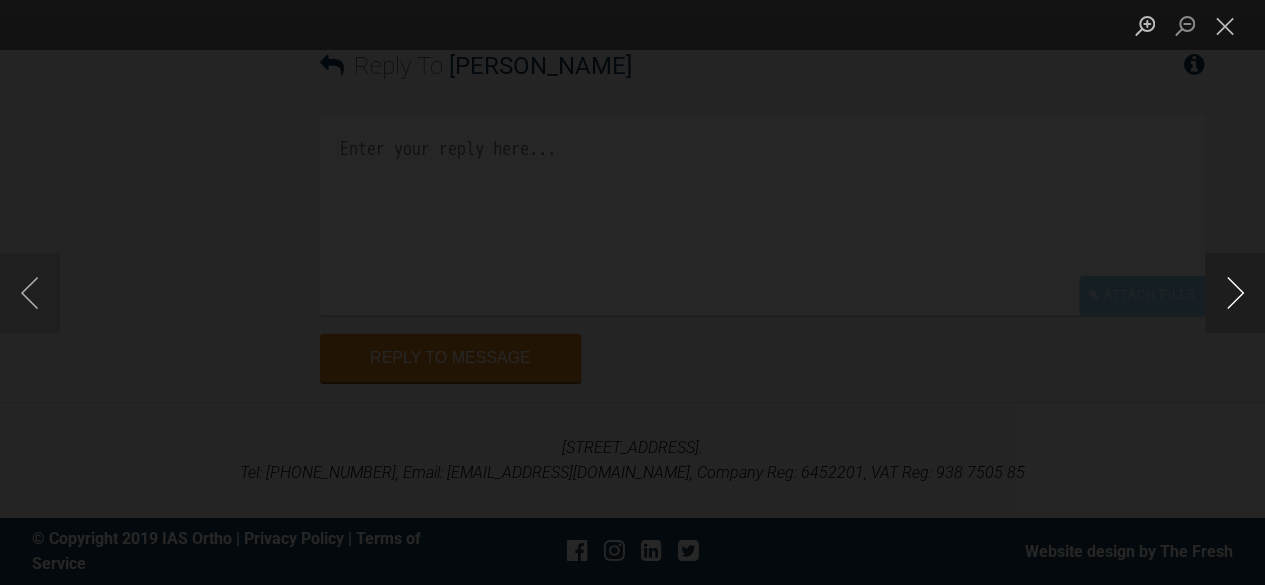 click at bounding box center (1235, 293) 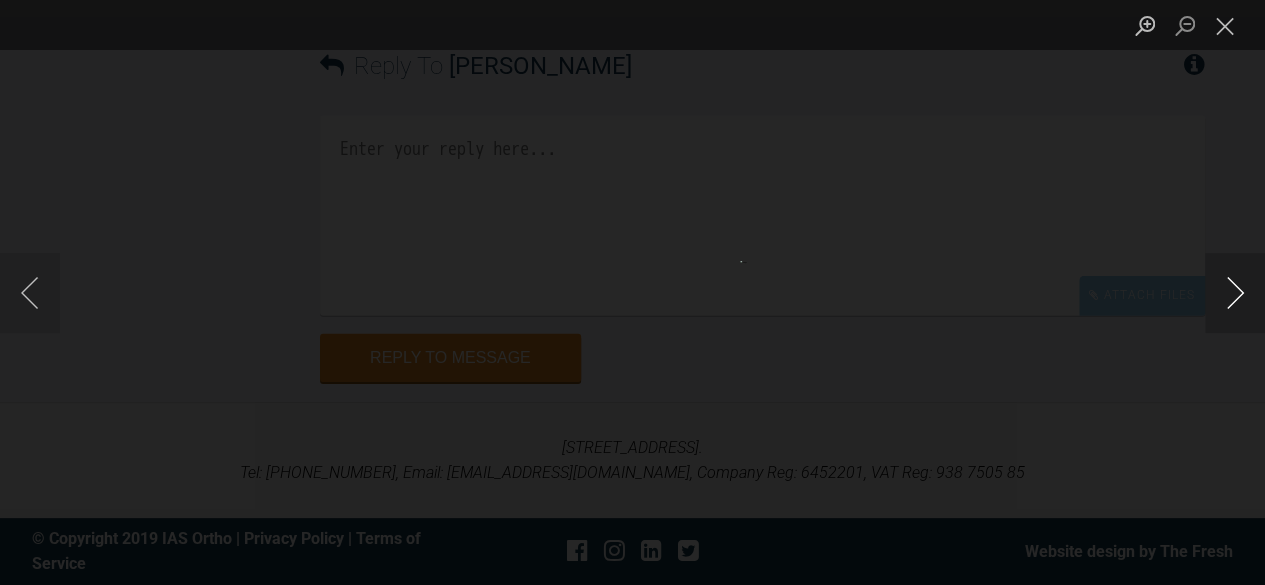 click at bounding box center (1235, 293) 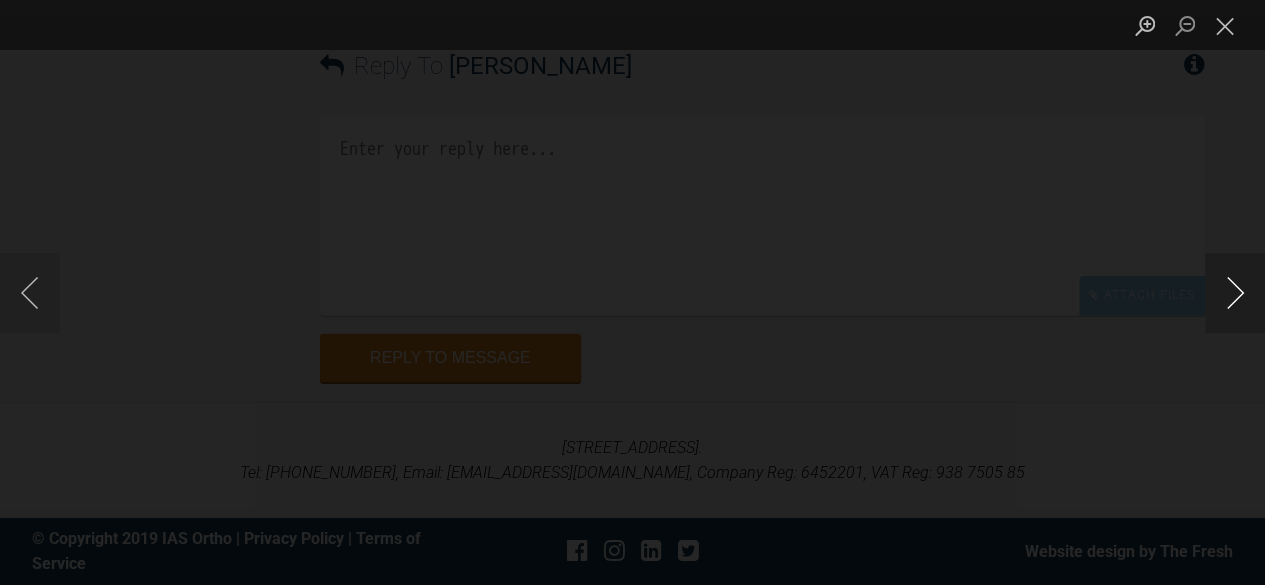 type 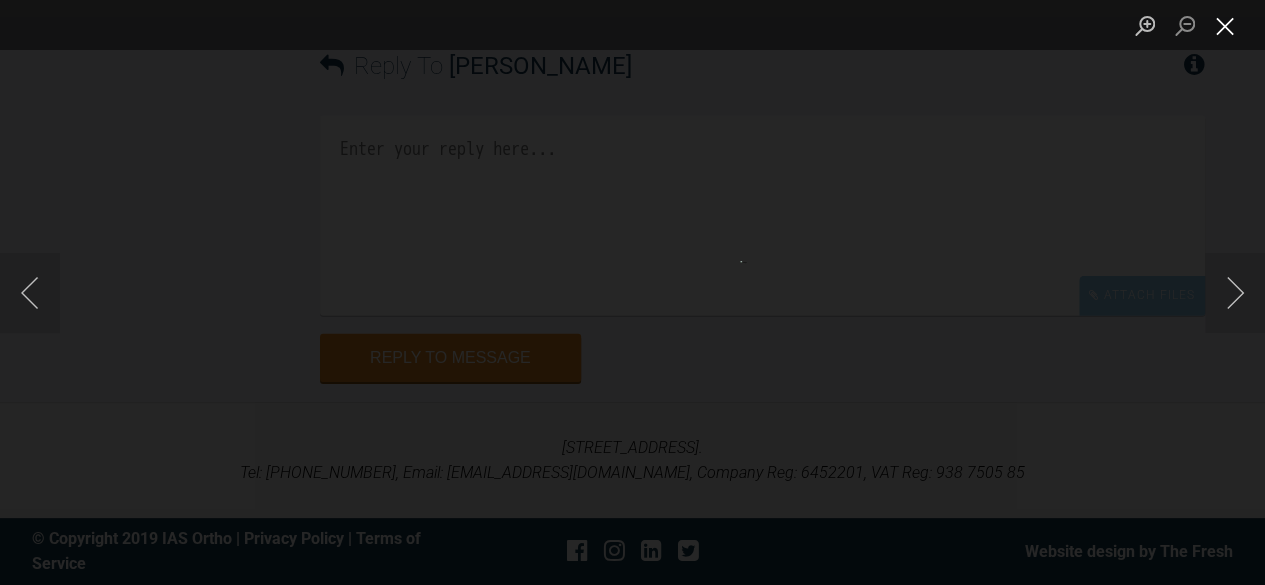 click at bounding box center (1225, 25) 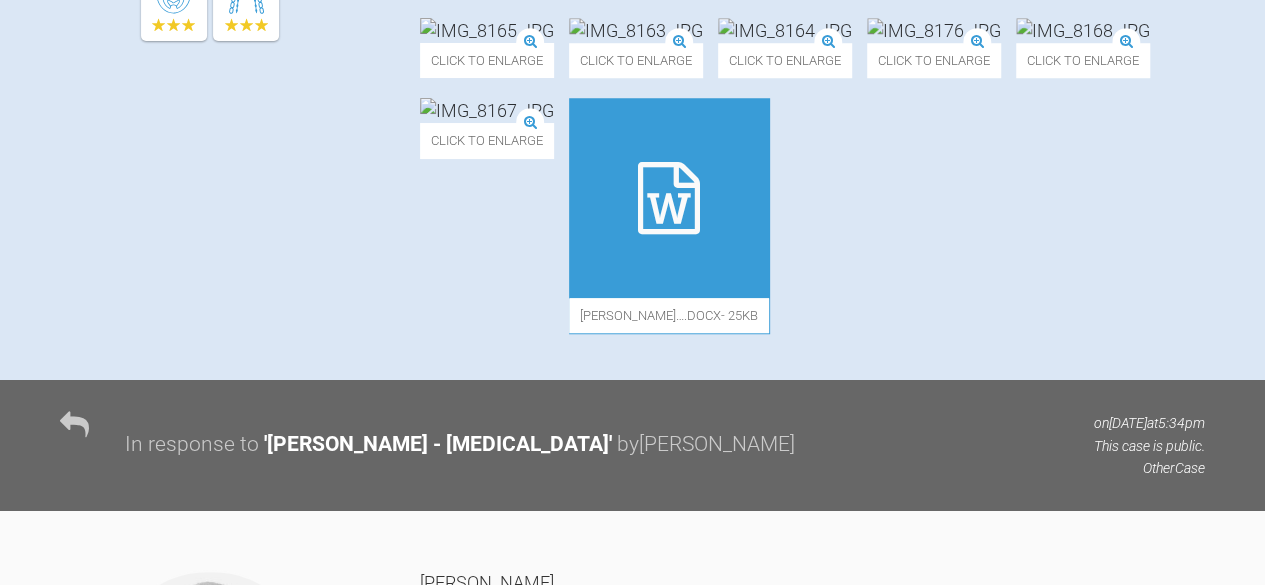 scroll, scrollTop: 815, scrollLeft: 0, axis: vertical 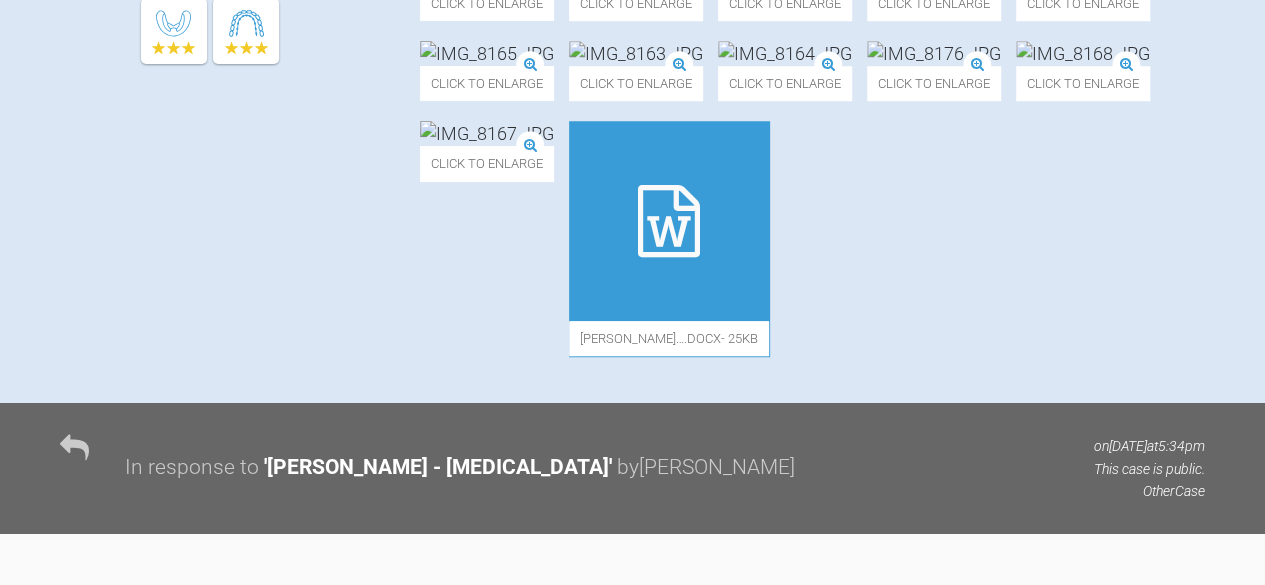 click on "Click to enlarge" at bounding box center (912, -90) 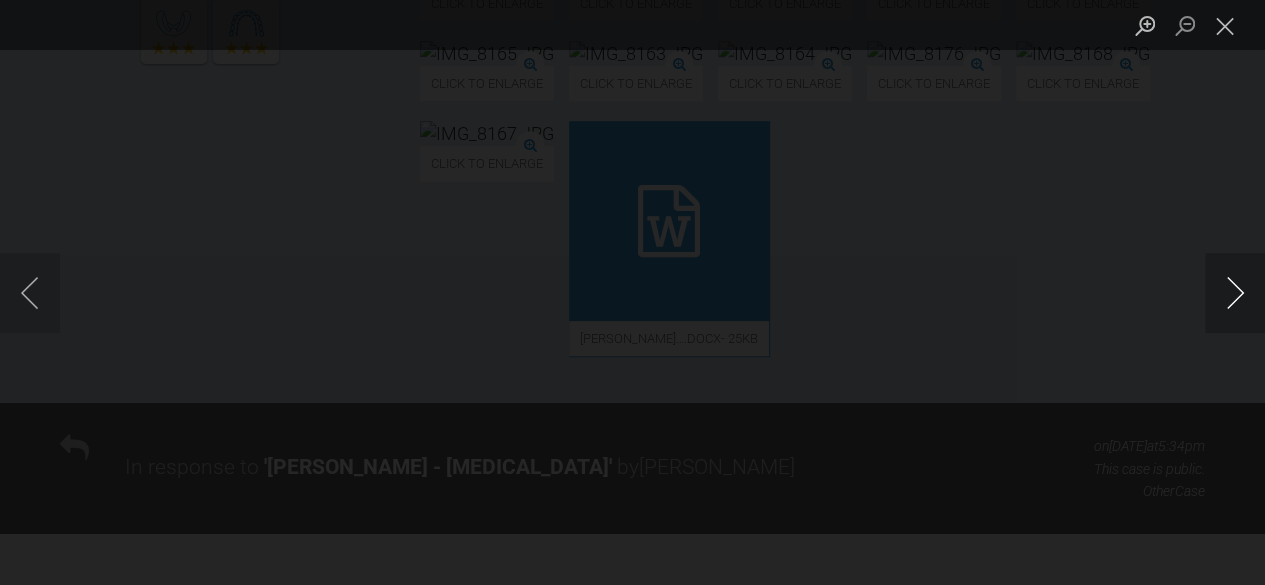 click at bounding box center (1235, 293) 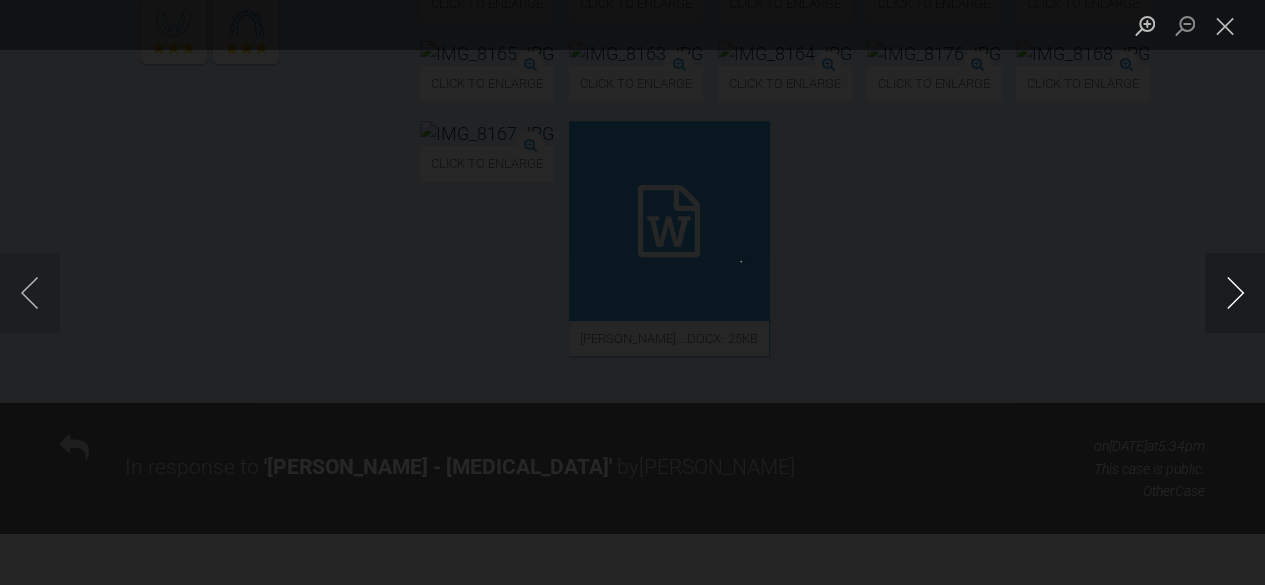 click at bounding box center (1235, 293) 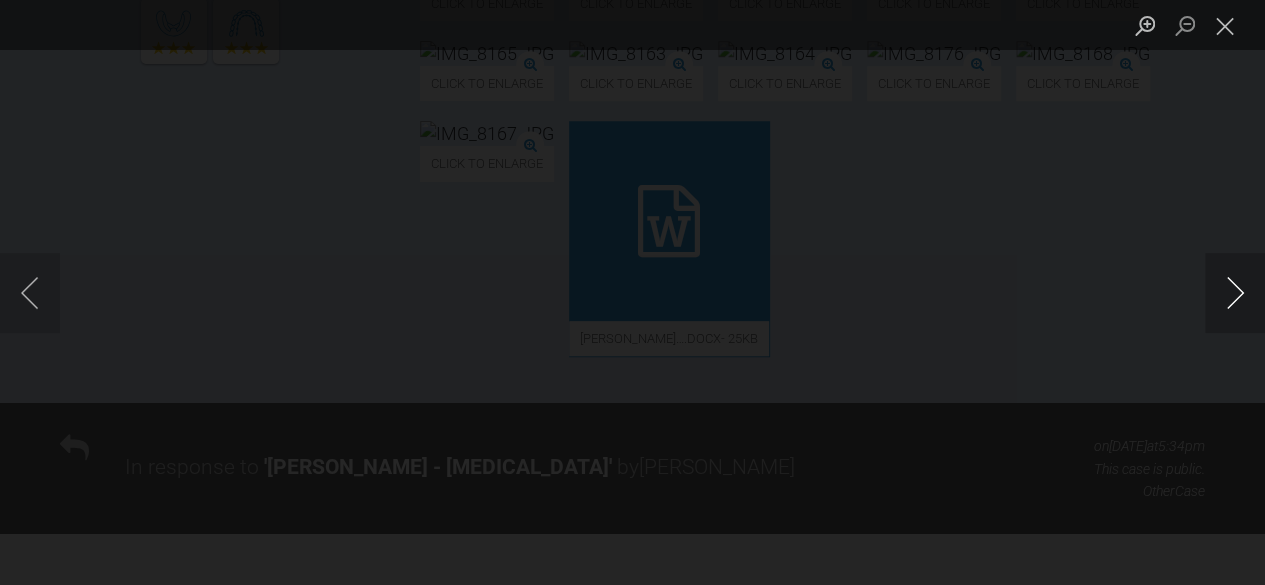 click at bounding box center (1235, 293) 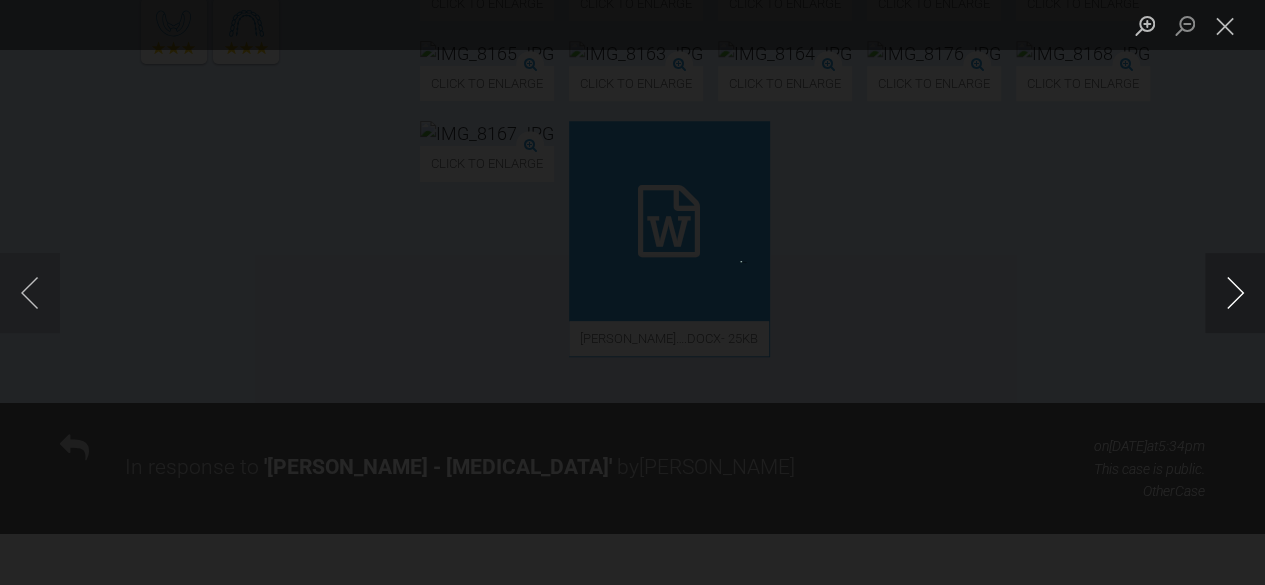 click at bounding box center [1235, 293] 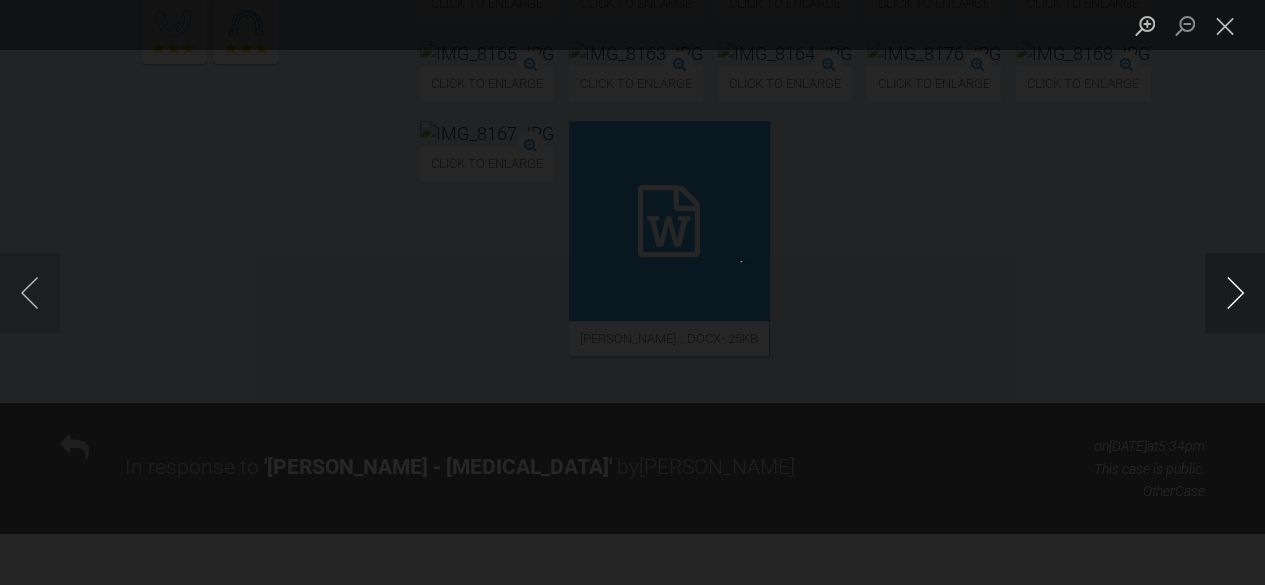 click at bounding box center [1235, 293] 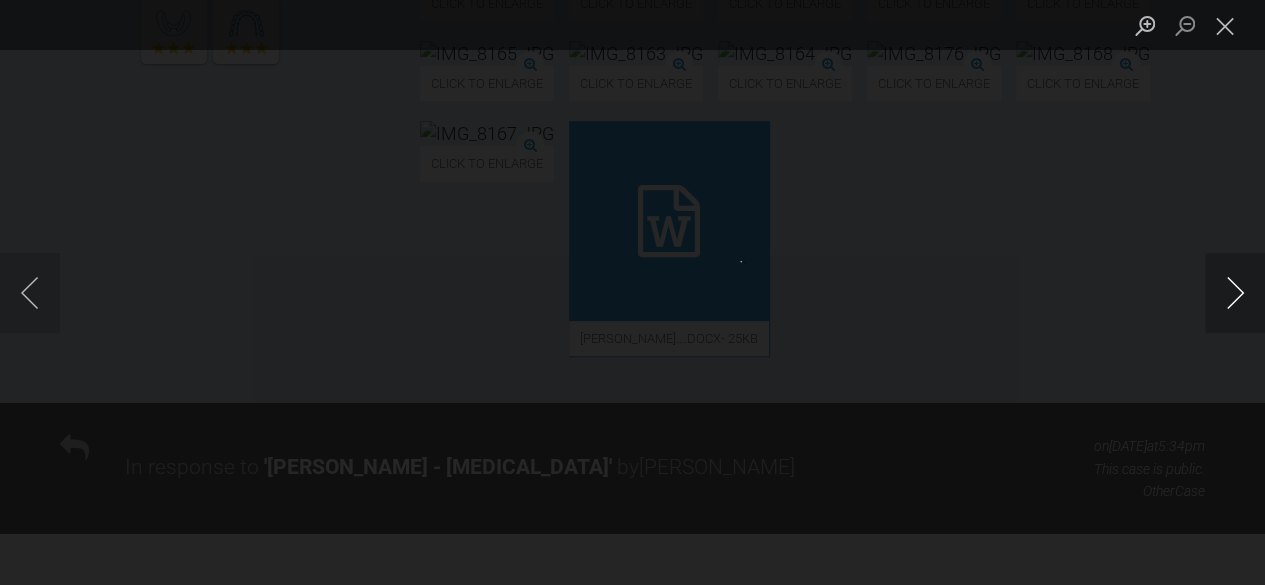 click at bounding box center [1235, 293] 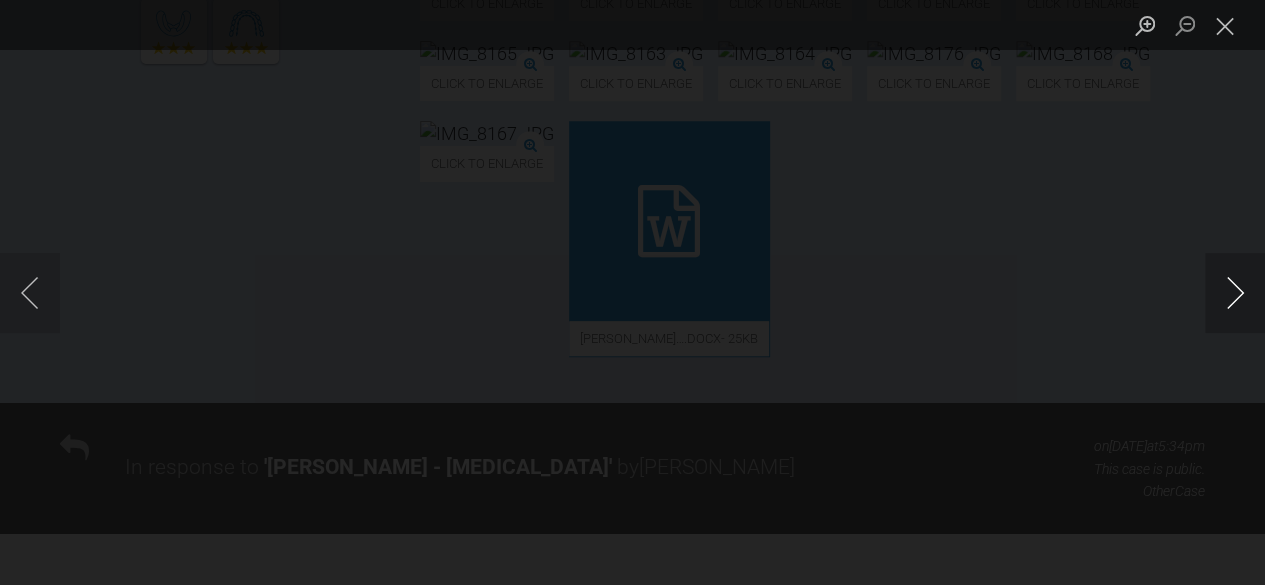 click at bounding box center (1235, 293) 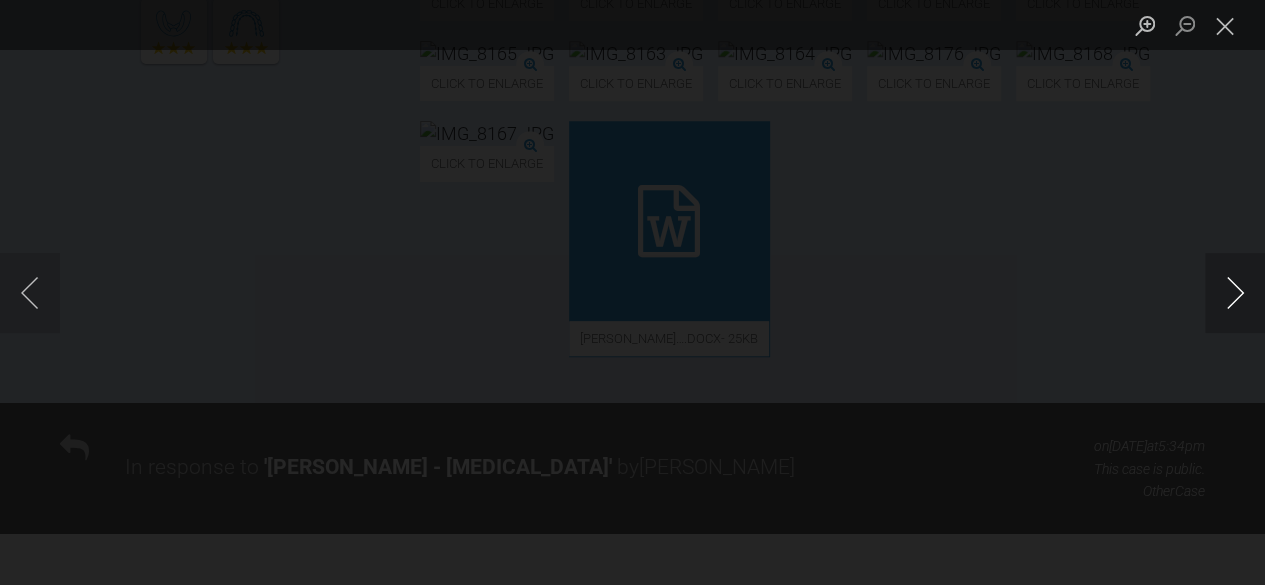 click at bounding box center [1235, 293] 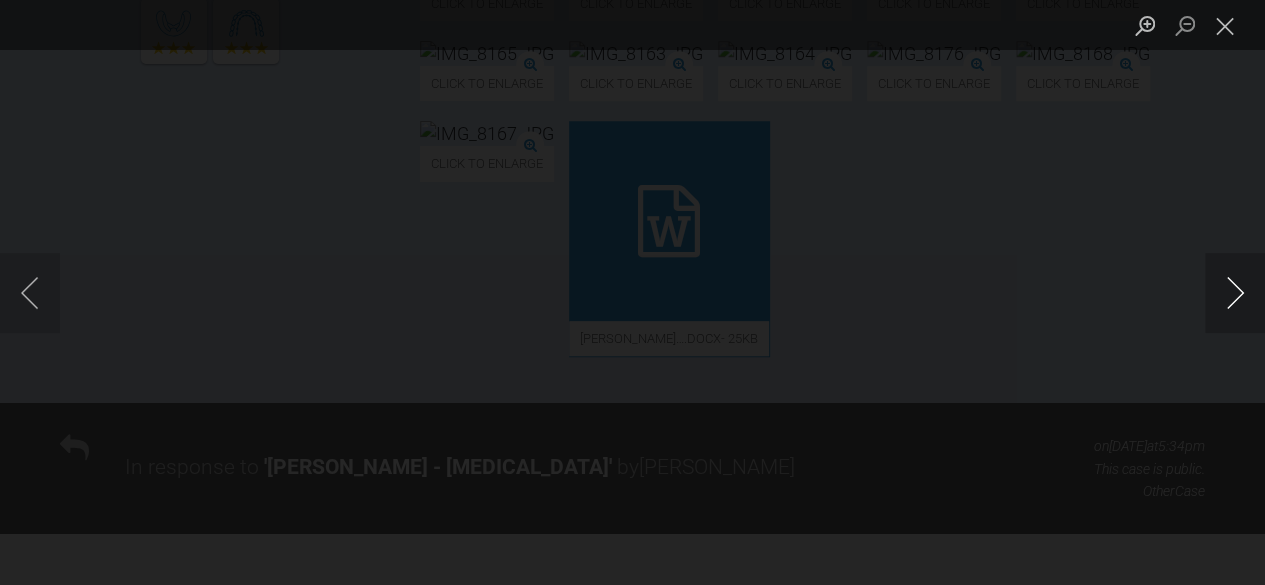 click at bounding box center (1235, 293) 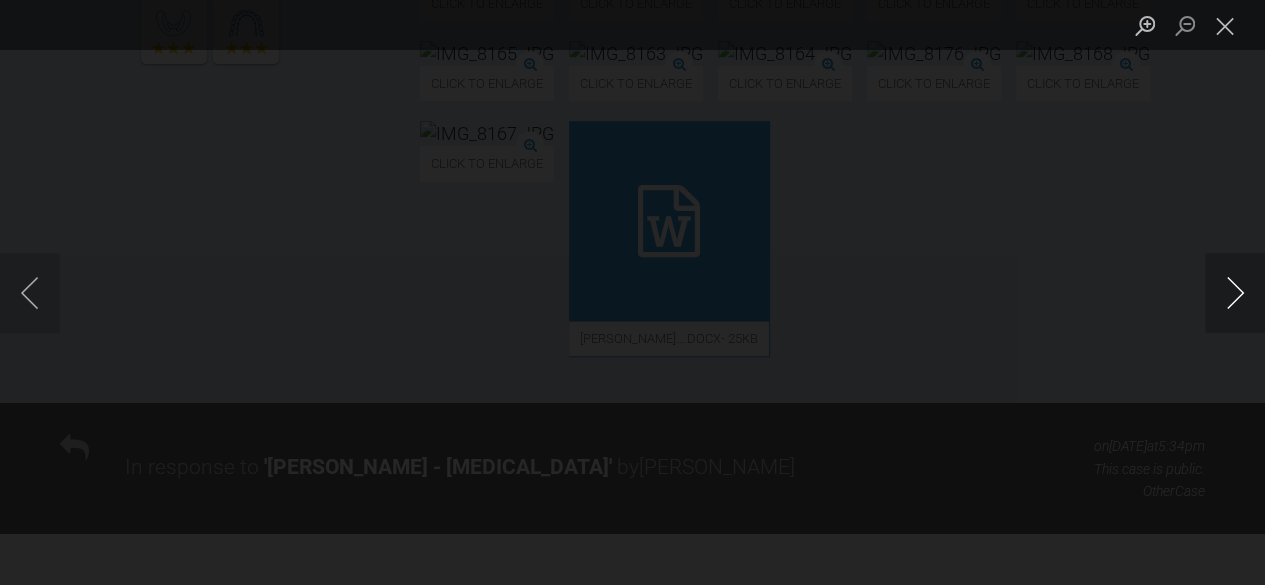 click at bounding box center (1235, 293) 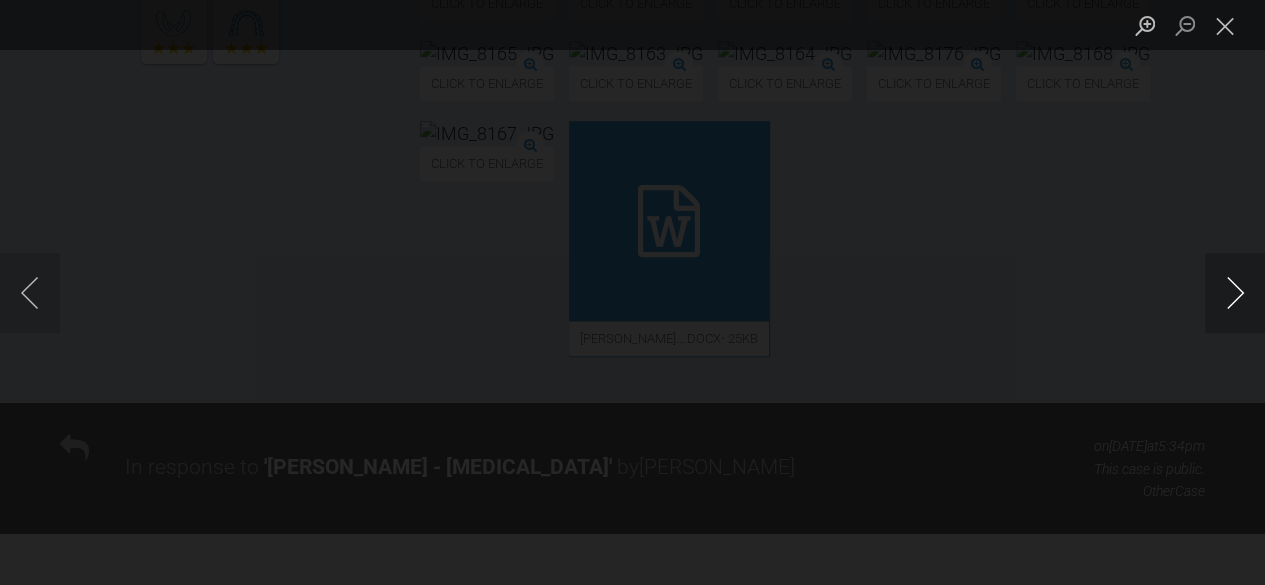 click at bounding box center [1235, 293] 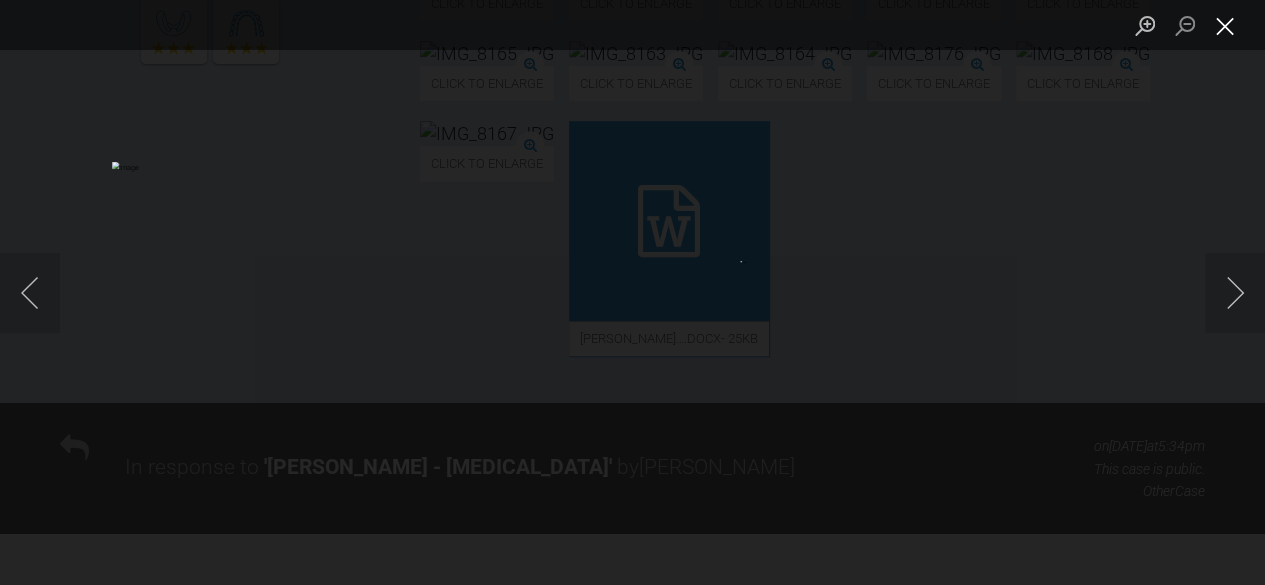 click at bounding box center (1225, 25) 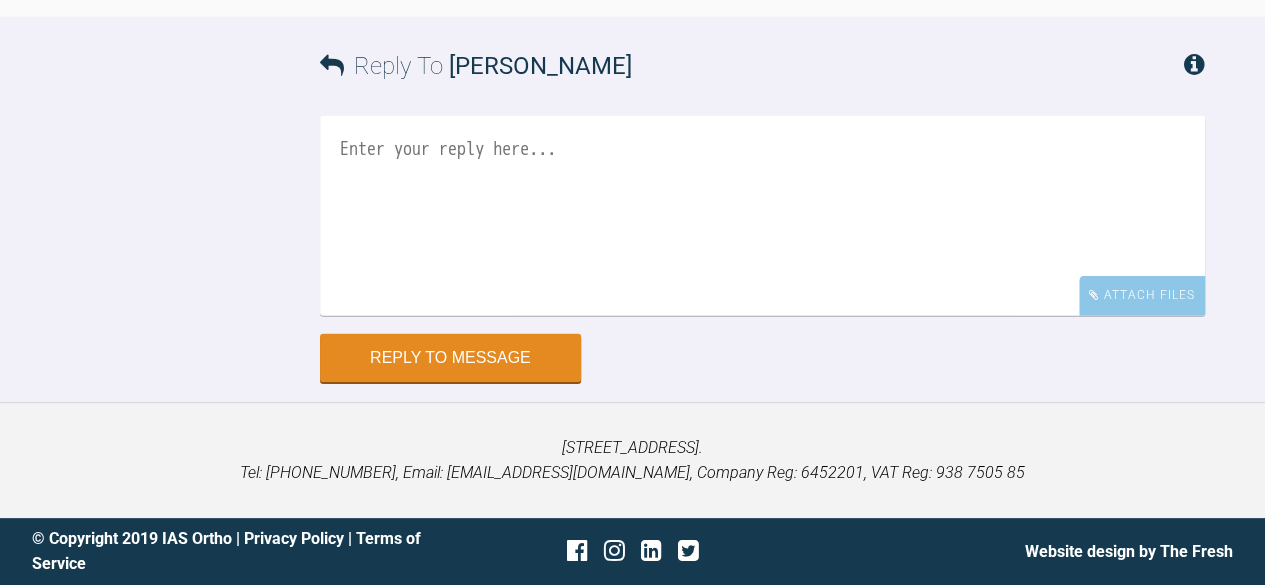 scroll, scrollTop: 15926, scrollLeft: 0, axis: vertical 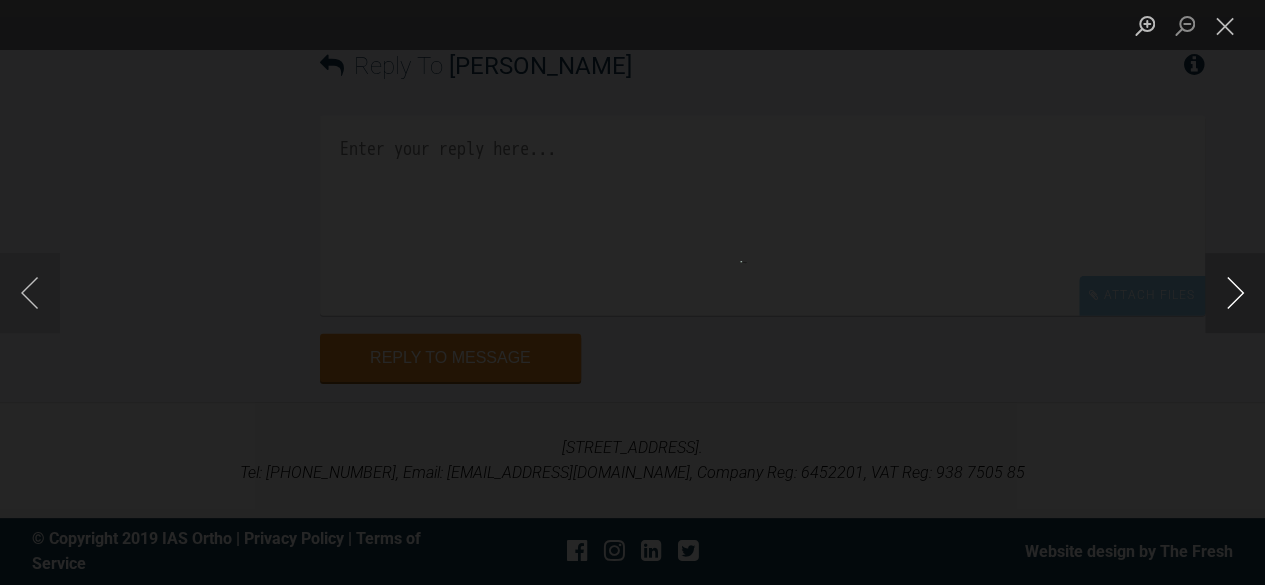 click at bounding box center [1235, 293] 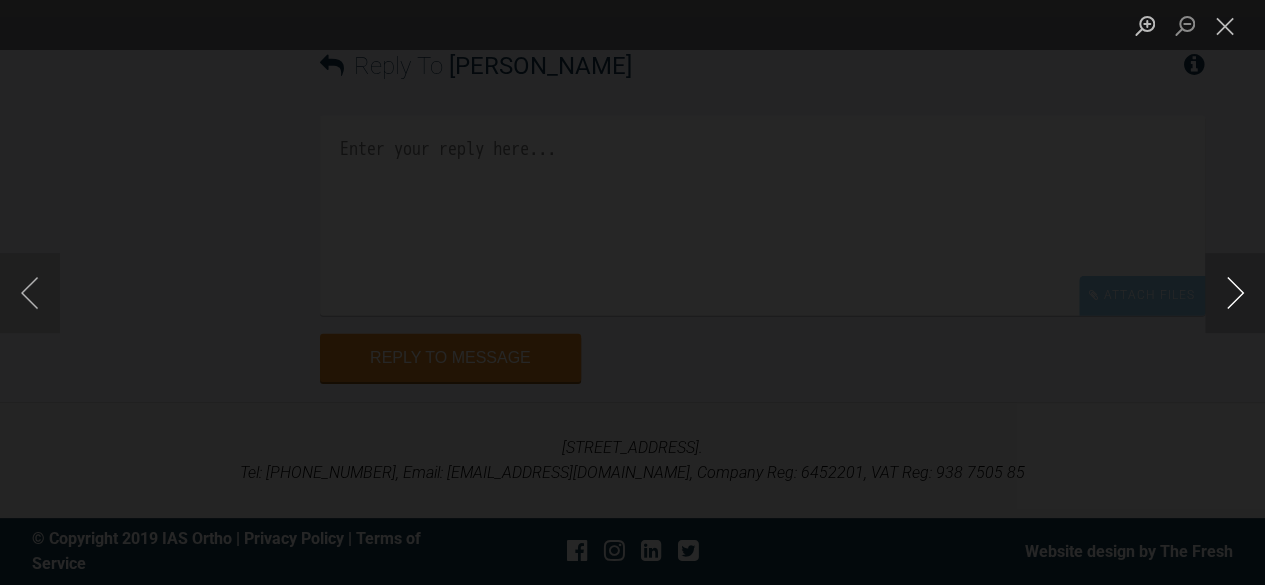 click at bounding box center (1235, 293) 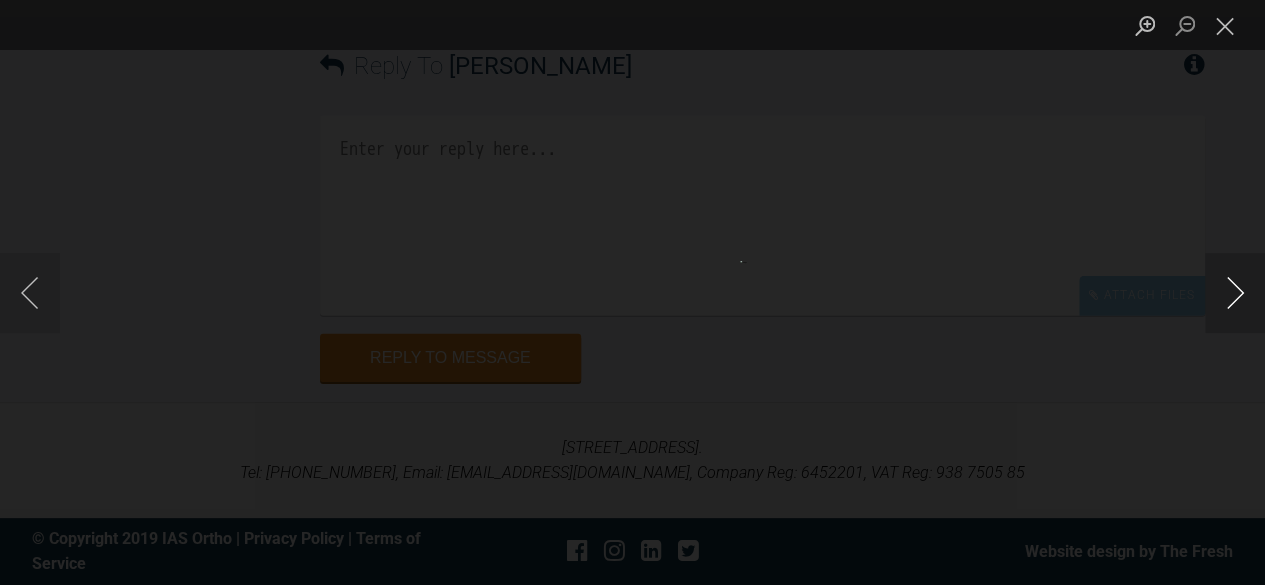 click at bounding box center (1235, 293) 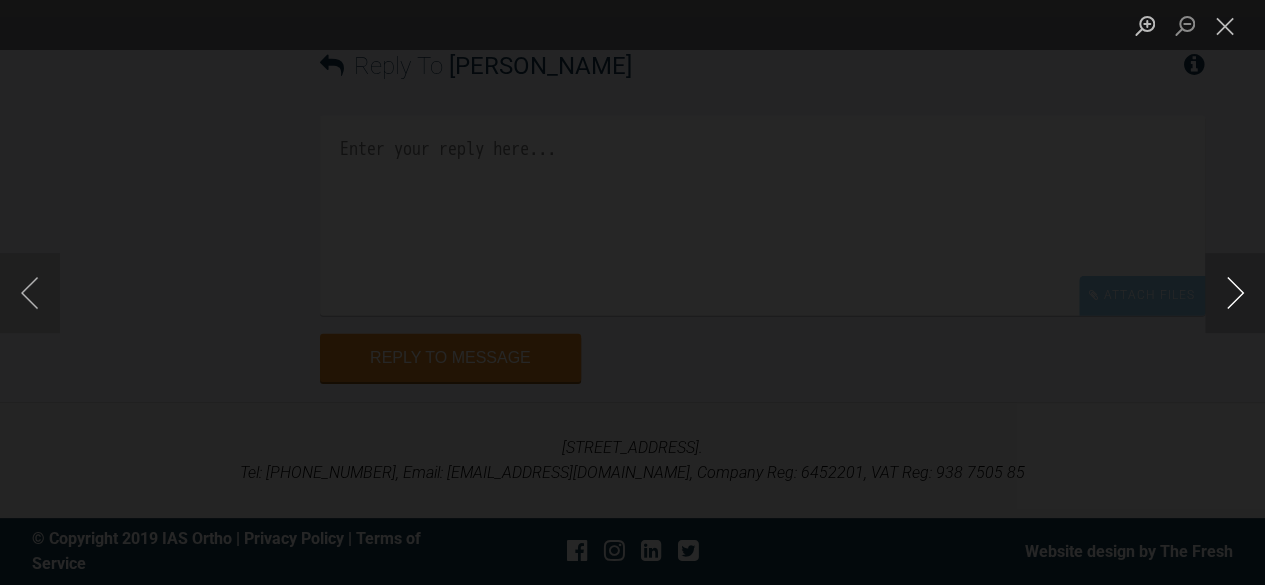 click at bounding box center (1235, 293) 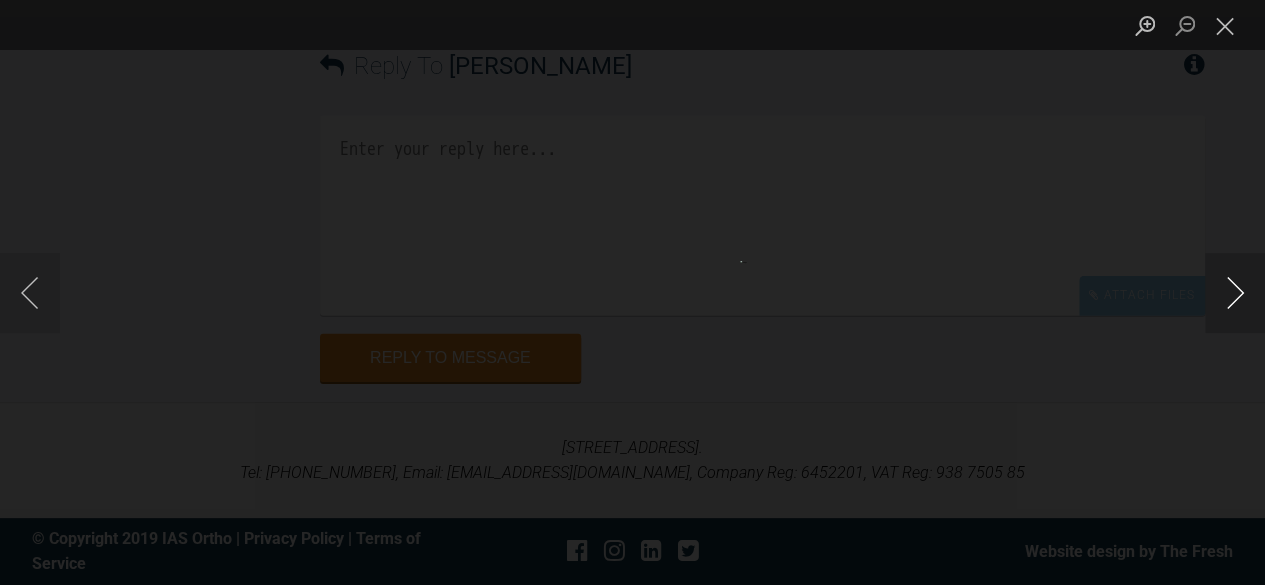 click at bounding box center [1235, 293] 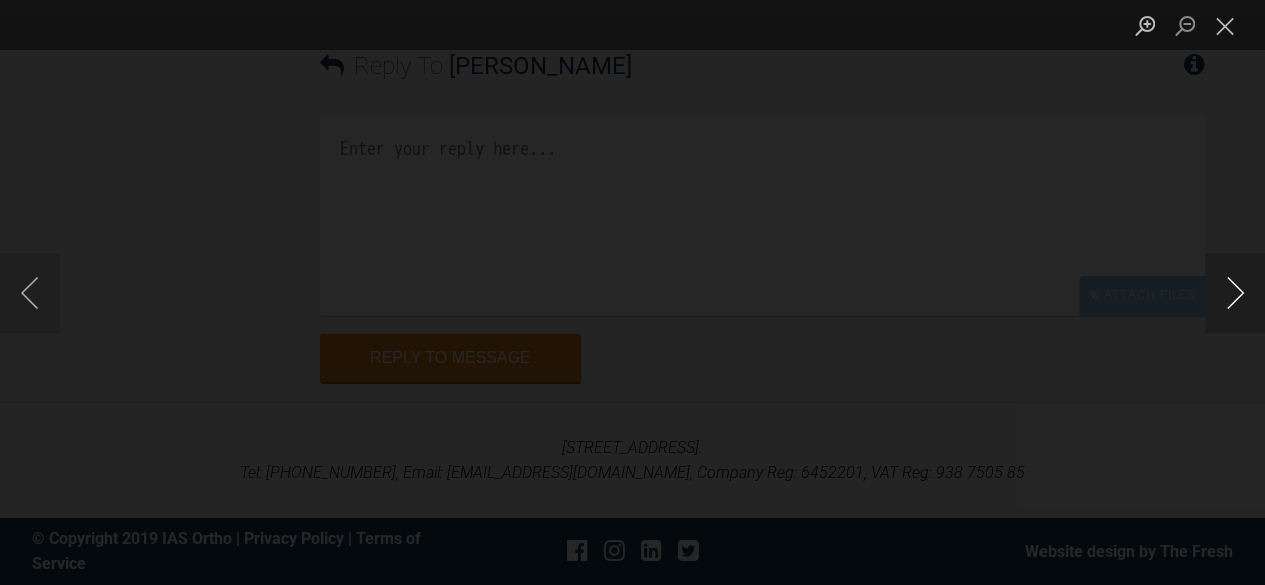 click at bounding box center [1235, 293] 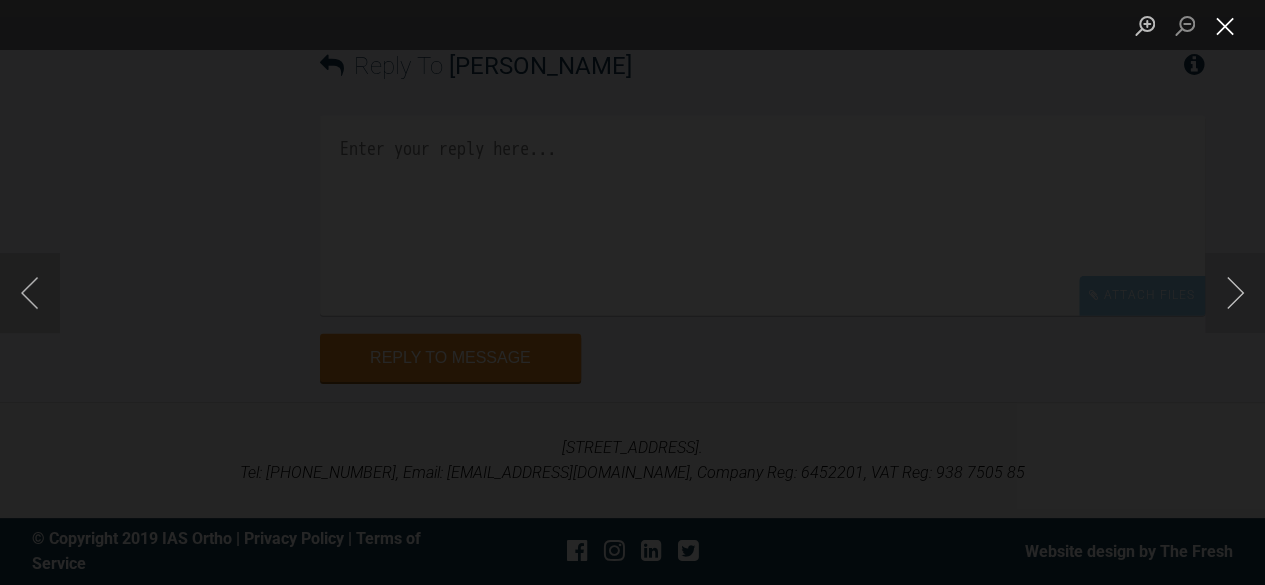 click at bounding box center [1225, 25] 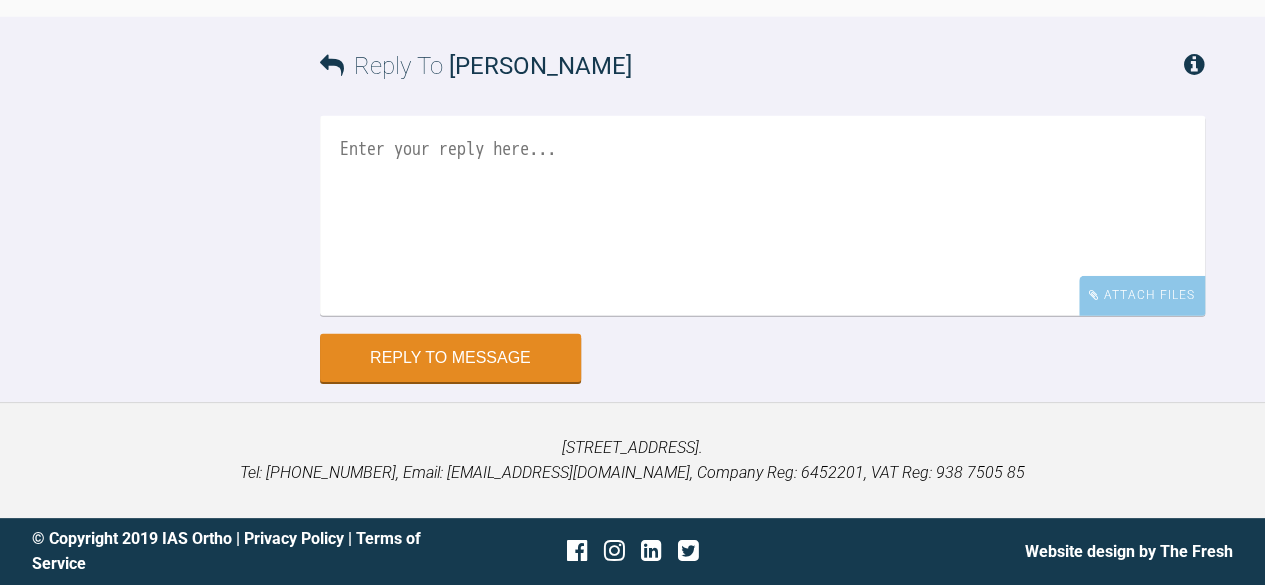 scroll, scrollTop: 16637, scrollLeft: 0, axis: vertical 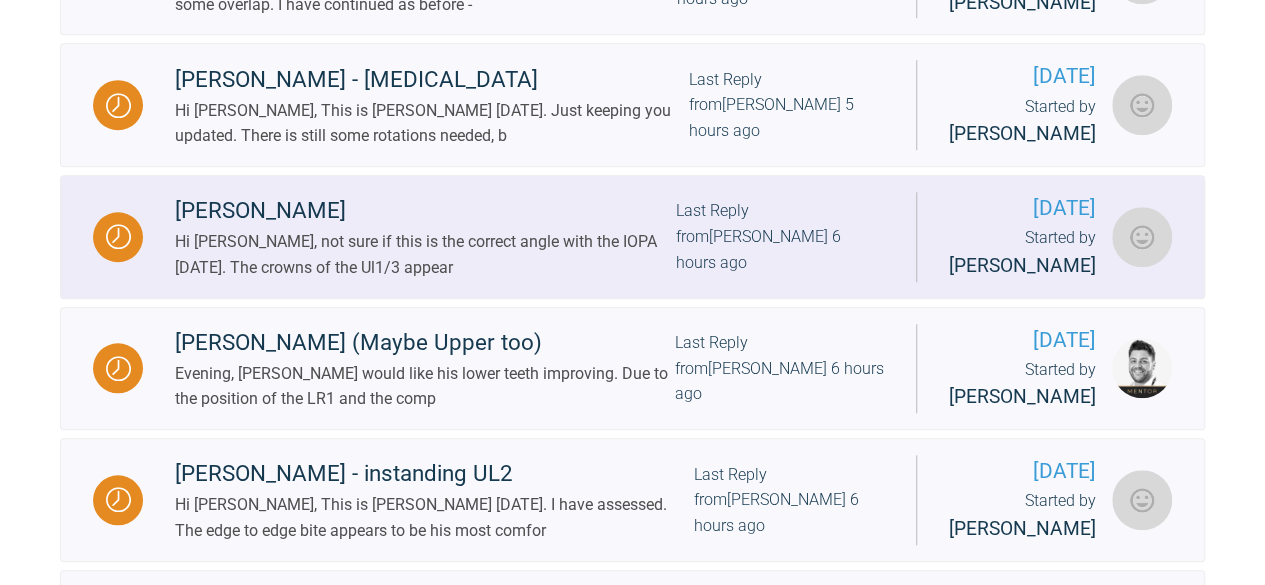 click on "Hi [PERSON_NAME],  not sure if this is the correct angle with the IOPA [DATE].  The crowns of the Ul1/3 appear" at bounding box center [425, 254] 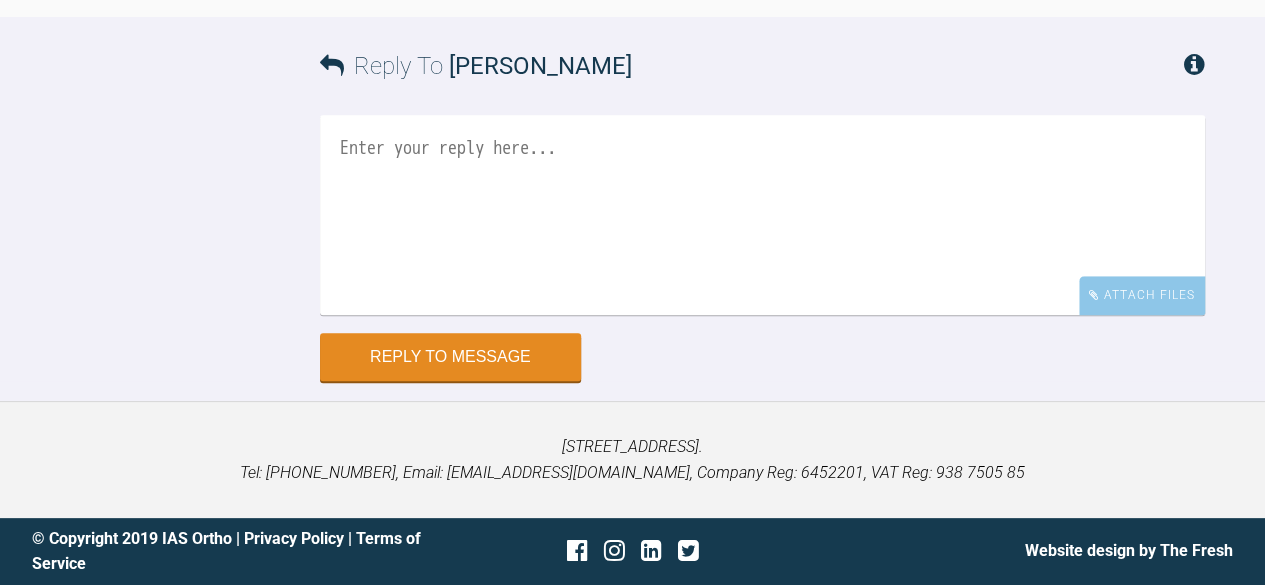 scroll, scrollTop: 38582, scrollLeft: 0, axis: vertical 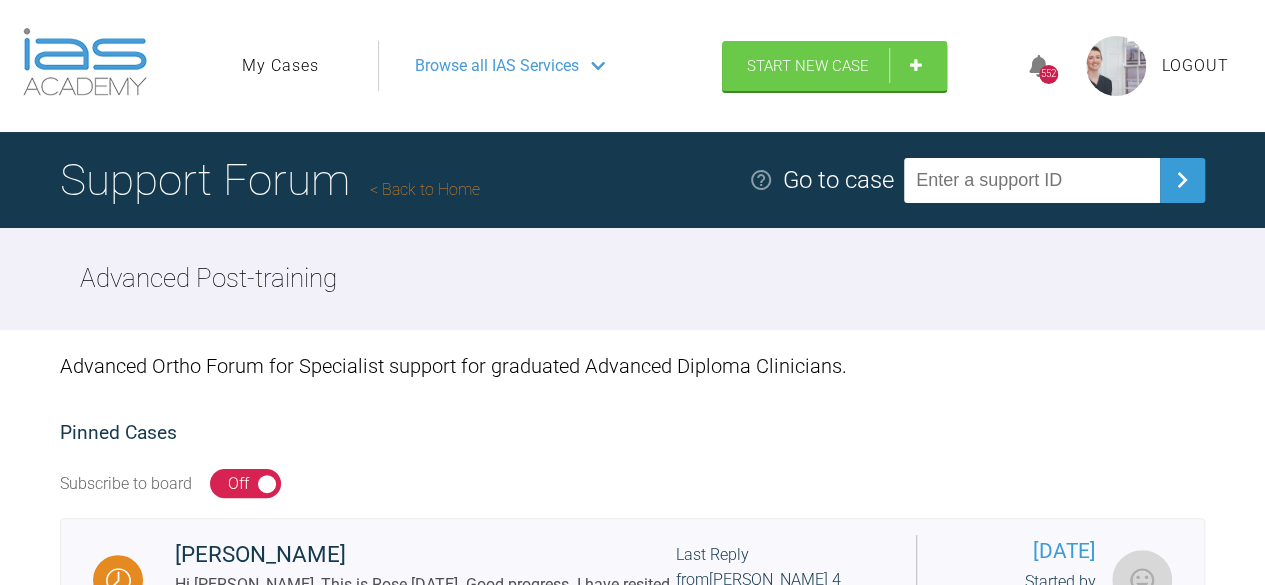 click on "My Cases" at bounding box center [280, 66] 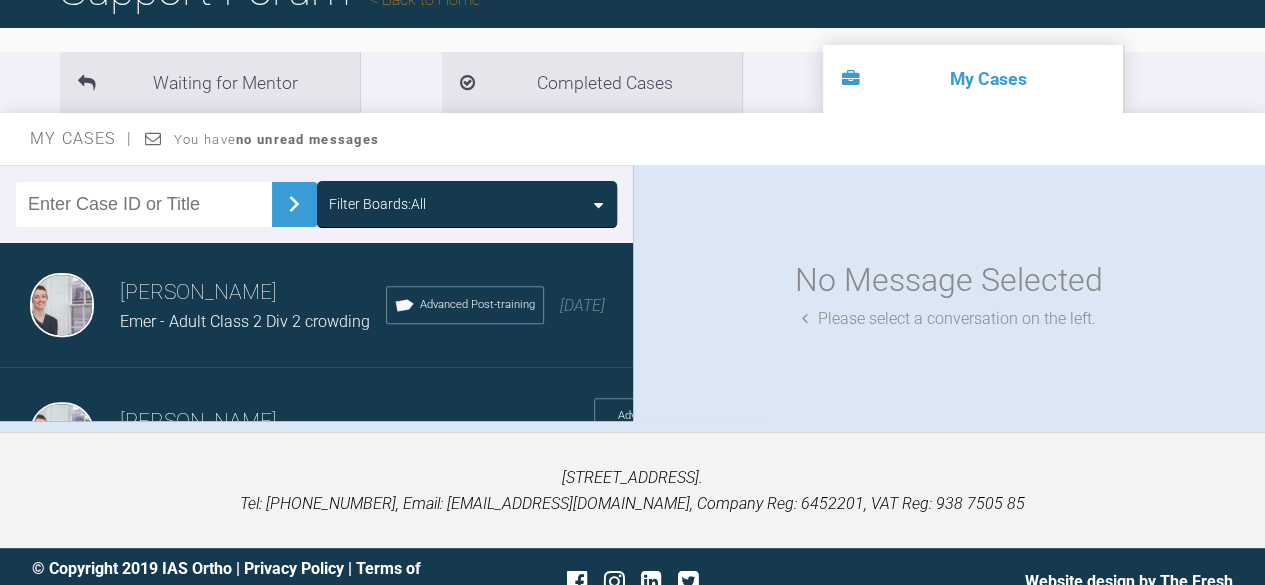 scroll, scrollTop: 220, scrollLeft: 0, axis: vertical 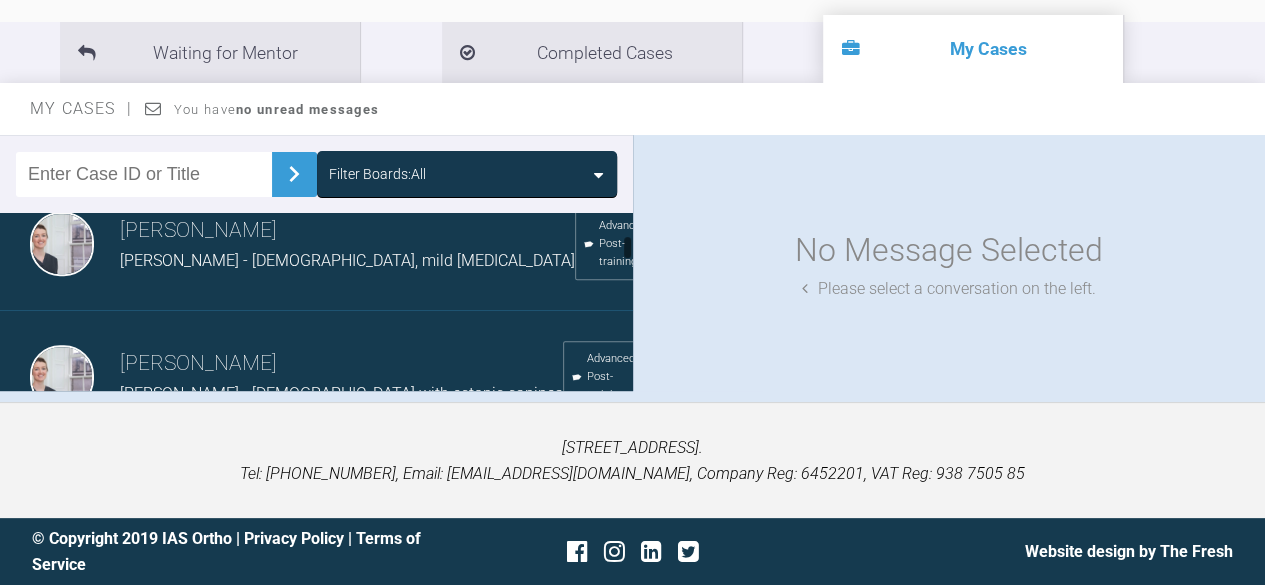 click on "[PERSON_NAME] - [DEMOGRAPHIC_DATA], mild [MEDICAL_DATA]" at bounding box center [347, 260] 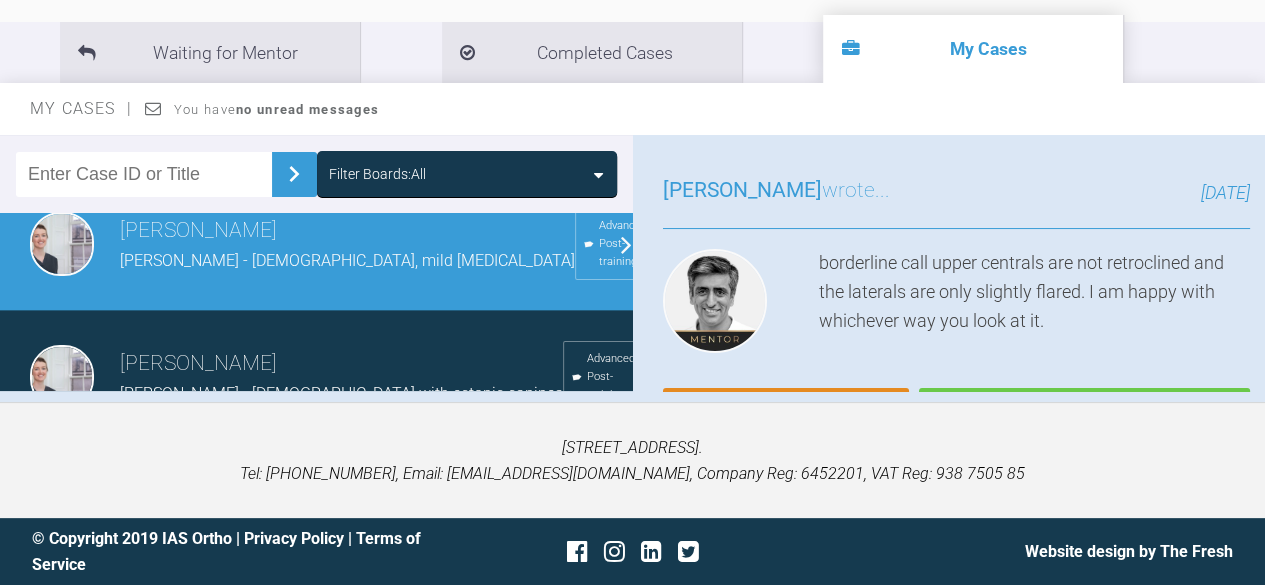 scroll, scrollTop: 114, scrollLeft: 0, axis: vertical 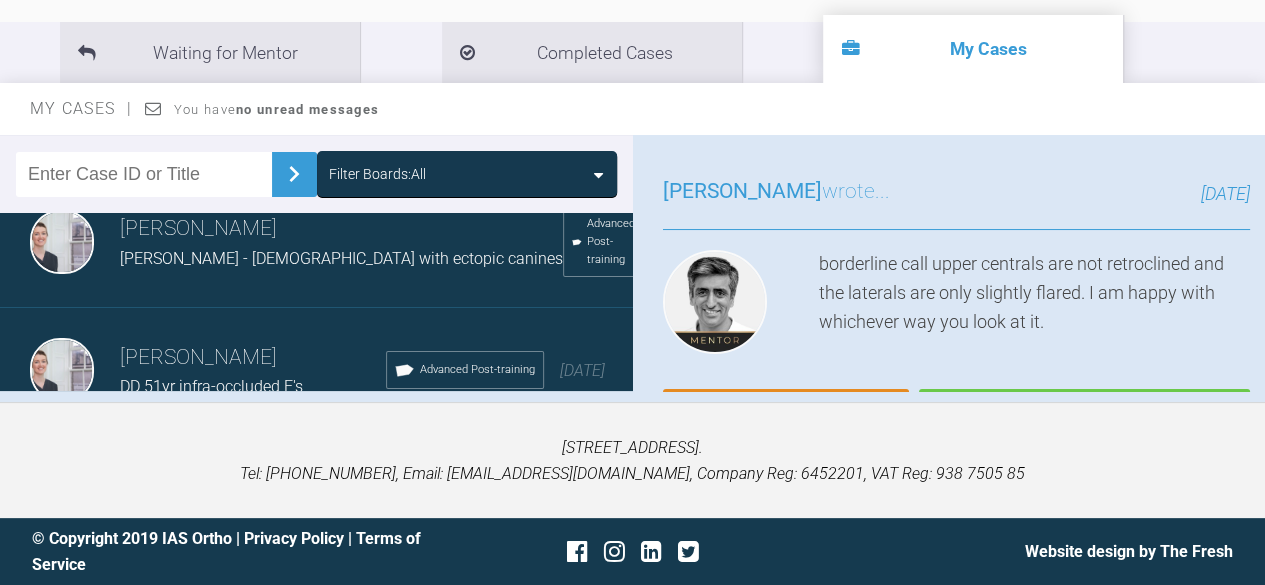 click on "[PERSON_NAME] [PERSON_NAME] - [DEMOGRAPHIC_DATA] with ectopic canines Advanced Post-training [DATE]" at bounding box center [324, 242] 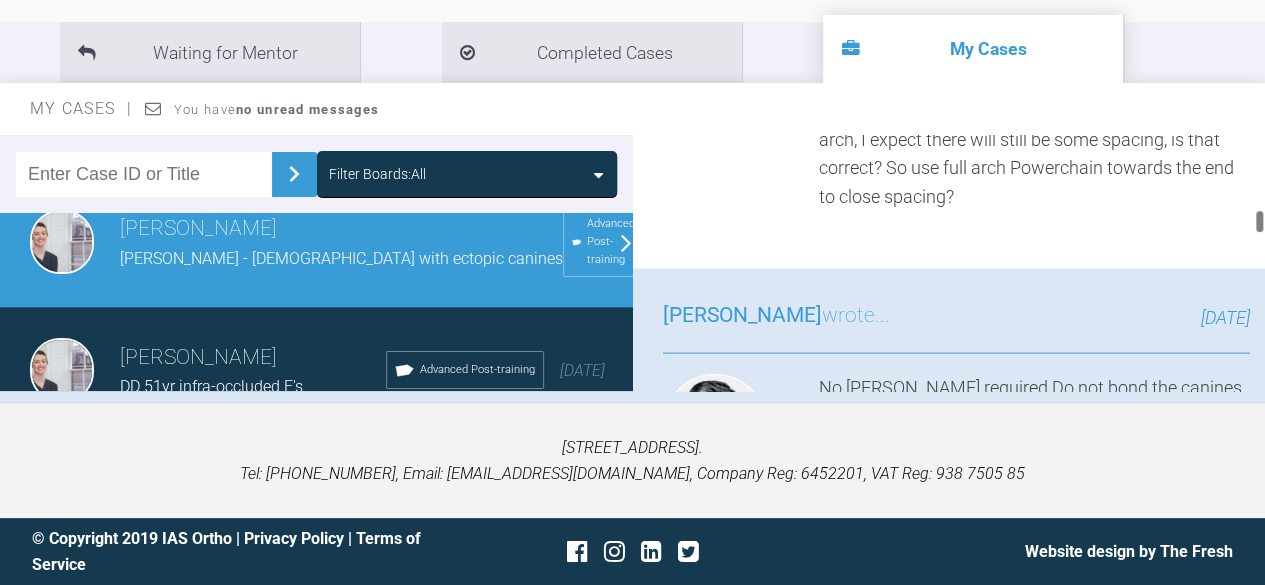 scroll, scrollTop: 2160, scrollLeft: 0, axis: vertical 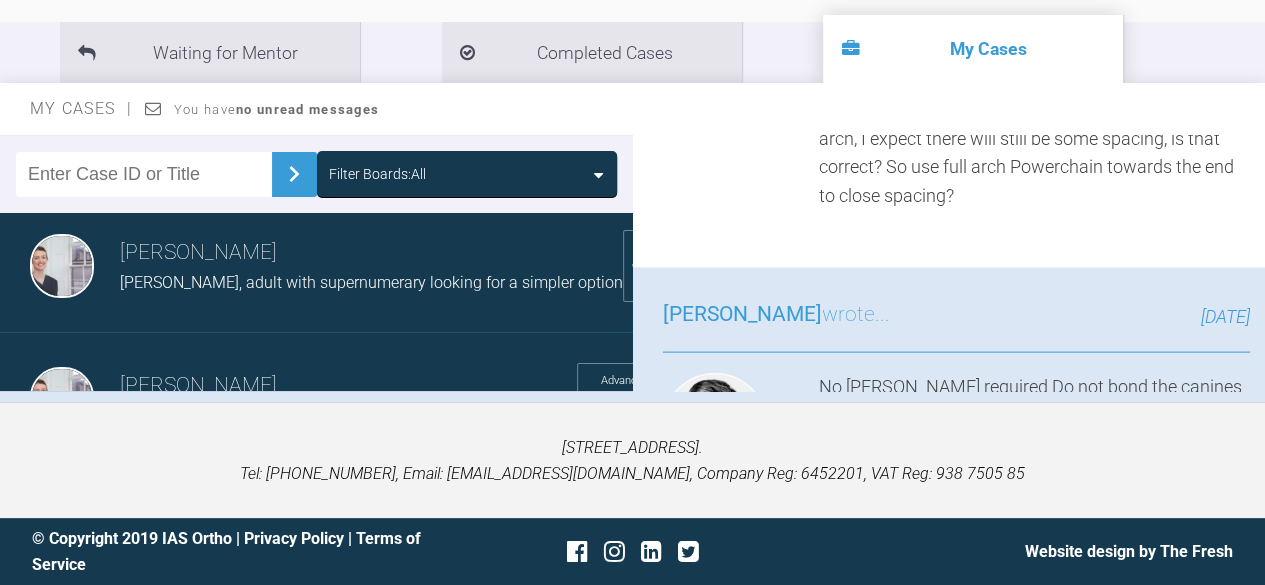 click on "[PERSON_NAME]" at bounding box center (371, 253) 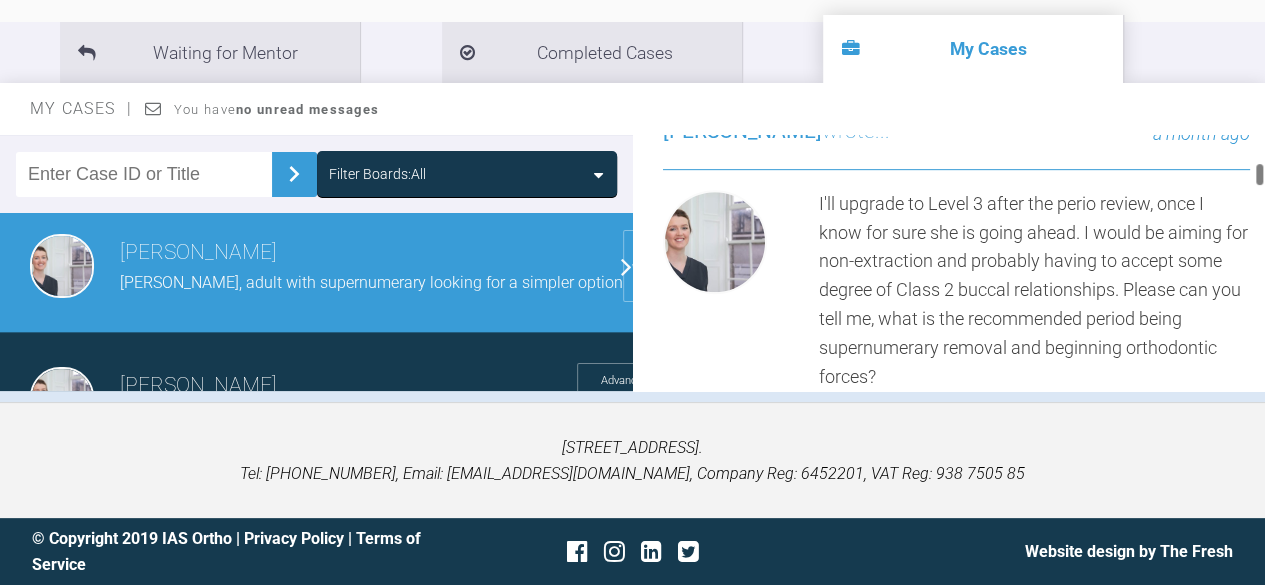 scroll, scrollTop: 537, scrollLeft: 0, axis: vertical 